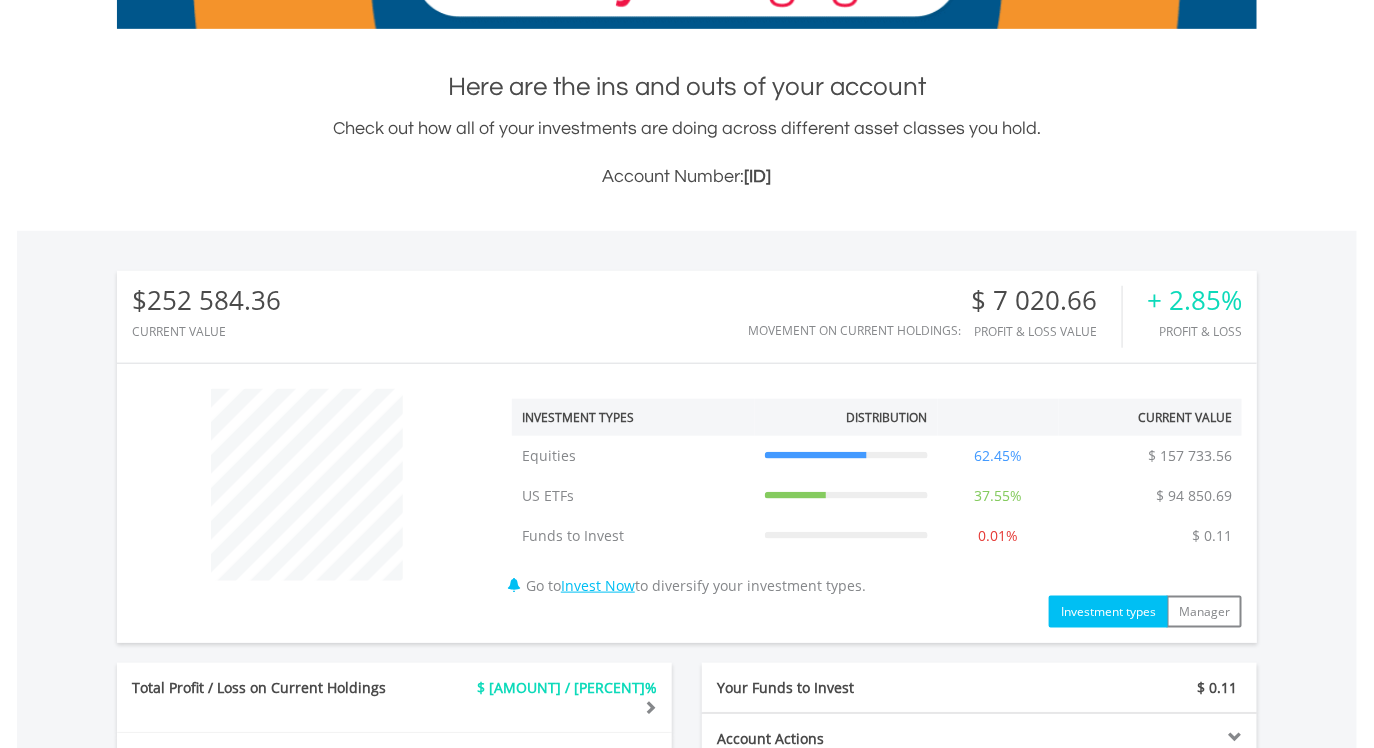 scroll, scrollTop: 391, scrollLeft: 0, axis: vertical 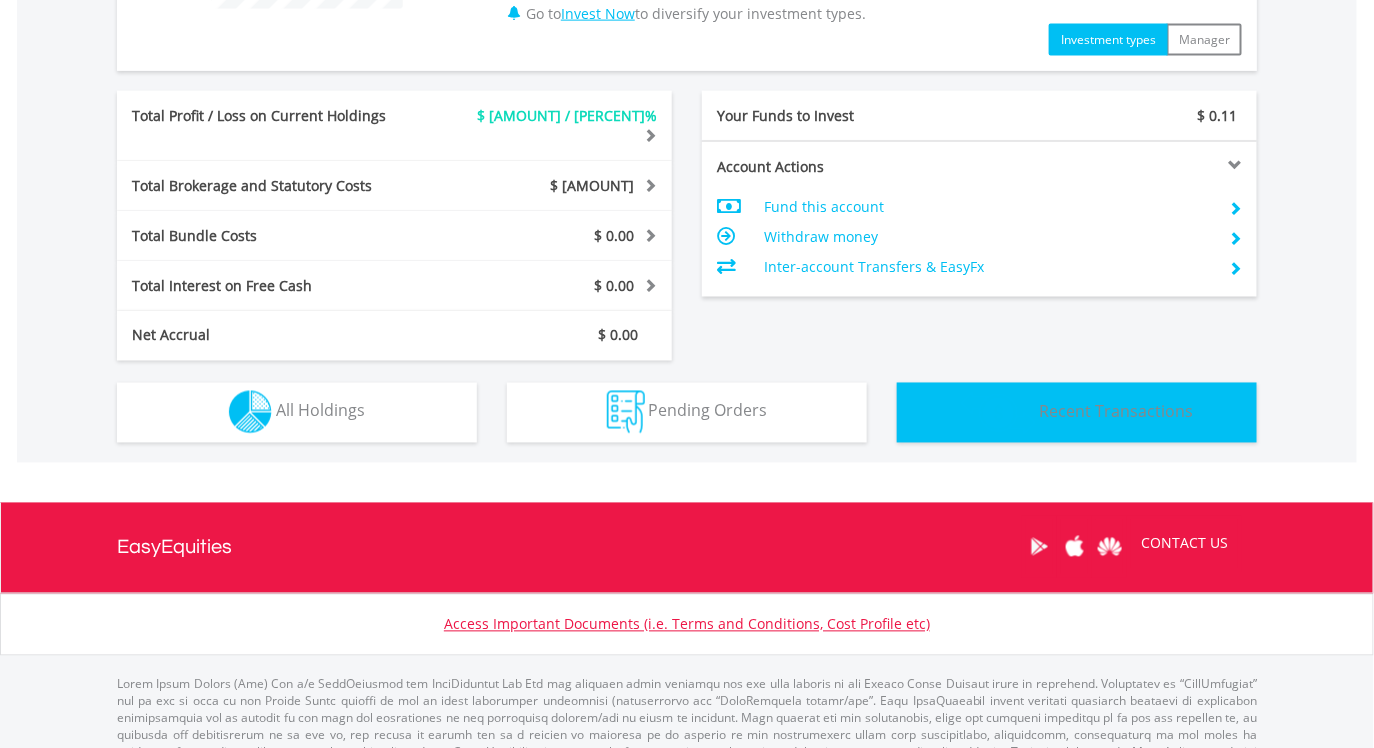click at bounding box center (998, 413) 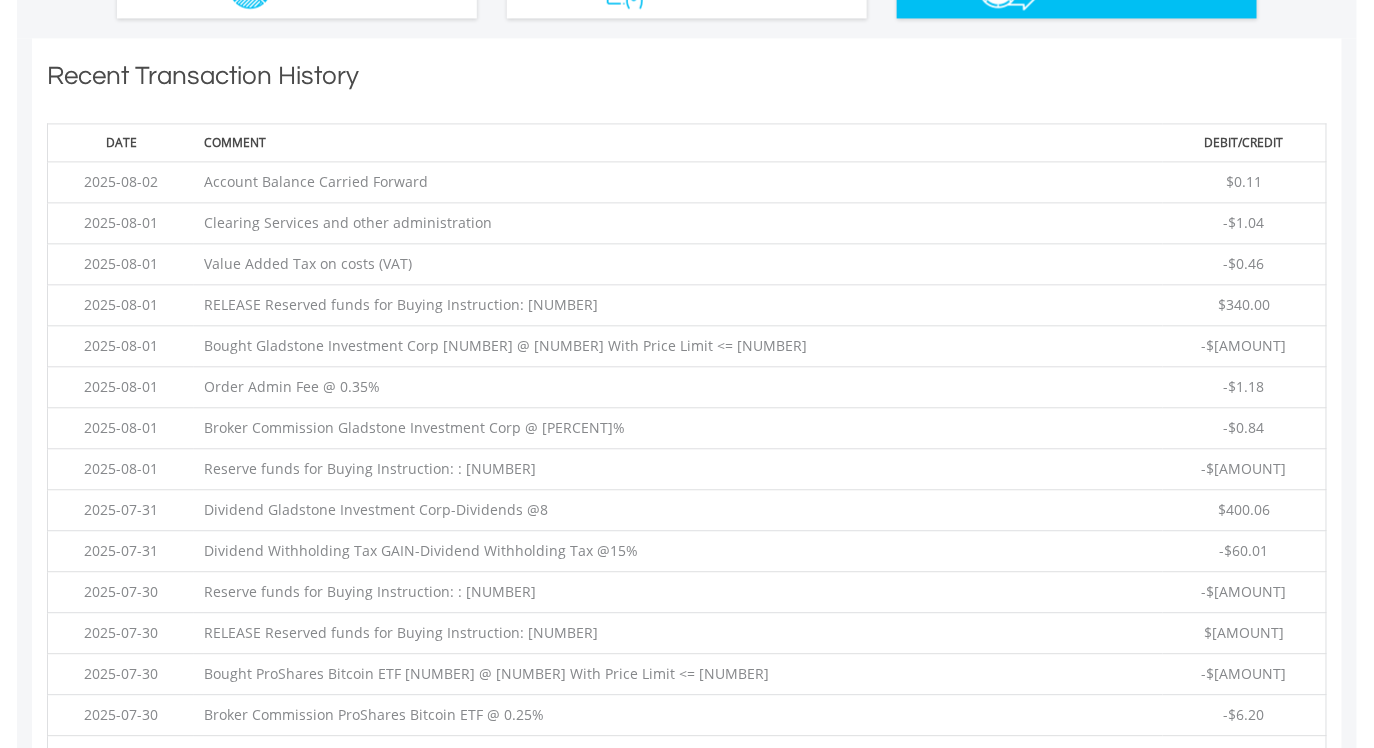 scroll, scrollTop: 1379, scrollLeft: 0, axis: vertical 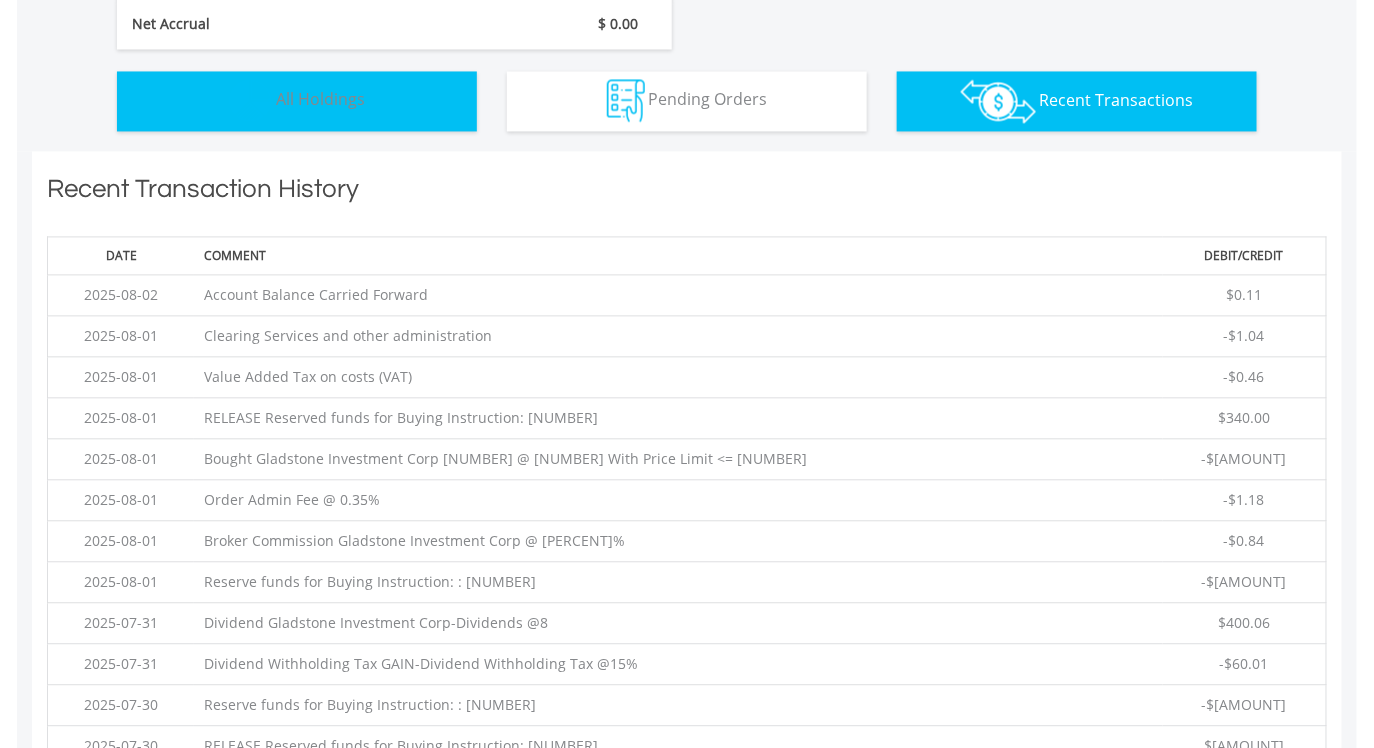 click on "Holdings
All Holdings" at bounding box center [297, 101] 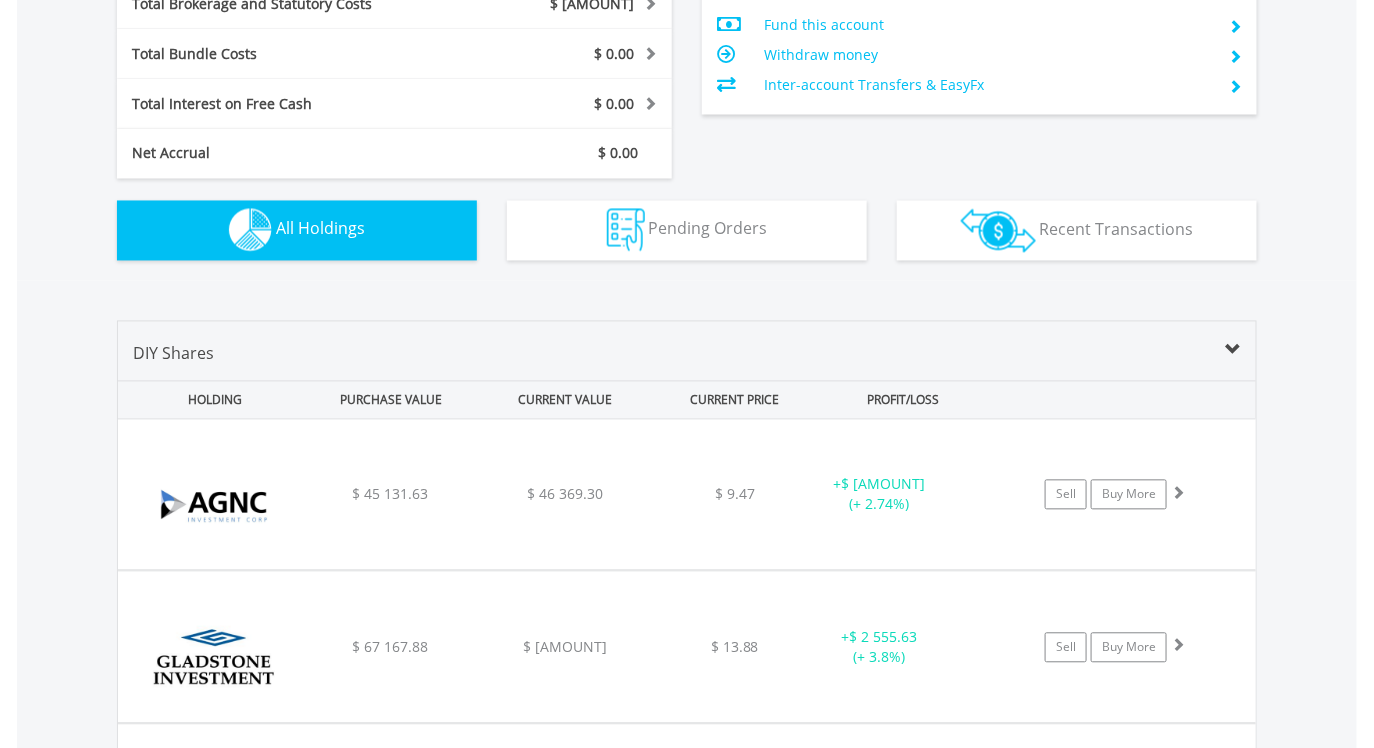 scroll, scrollTop: 1442, scrollLeft: 0, axis: vertical 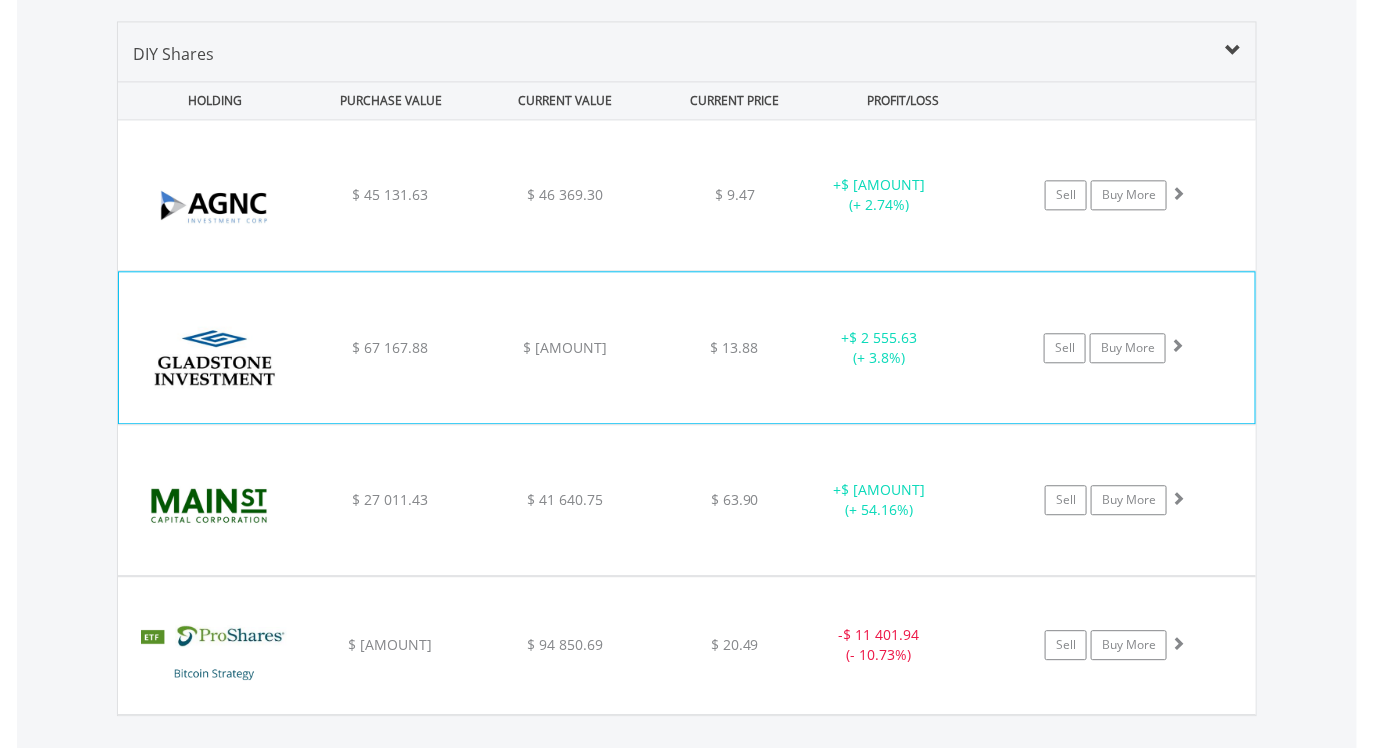 click at bounding box center [1177, 345] 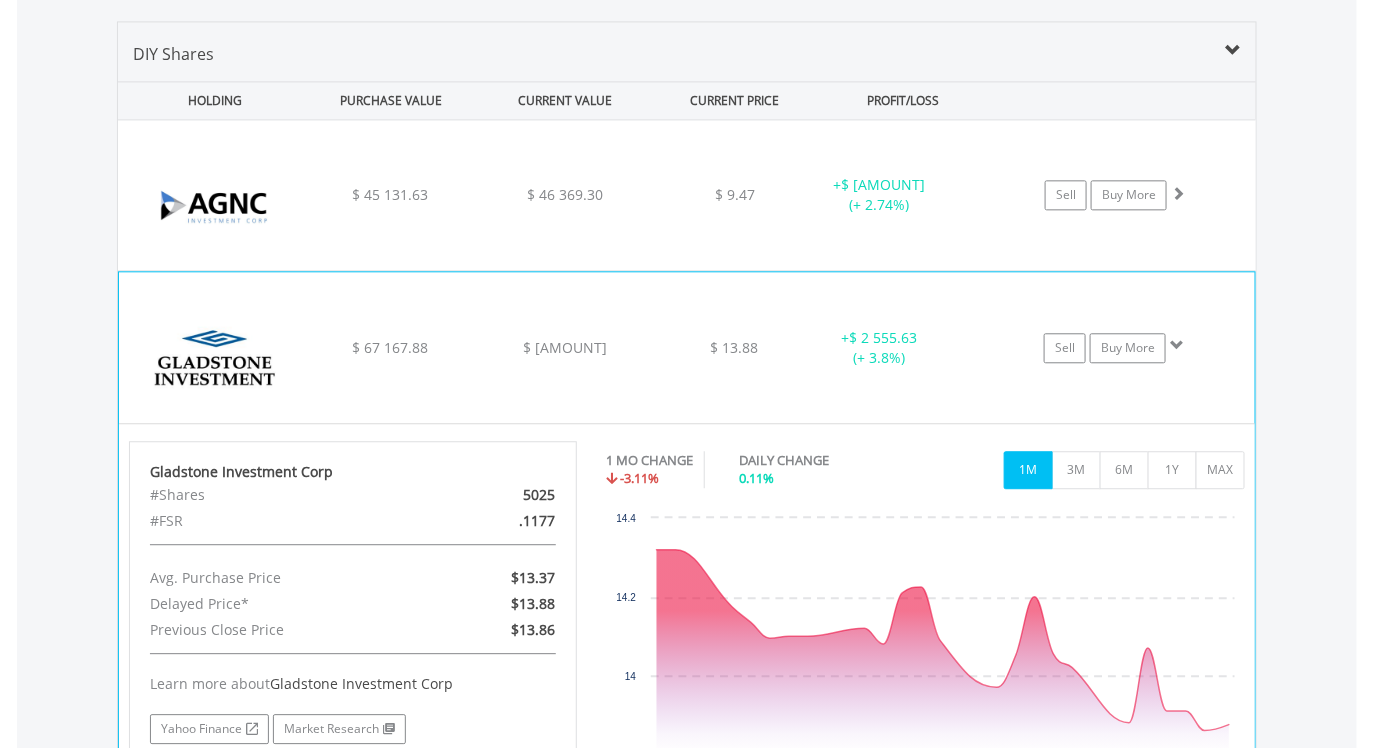drag, startPoint x: 525, startPoint y: 501, endPoint x: 557, endPoint y: 500, distance: 32.01562 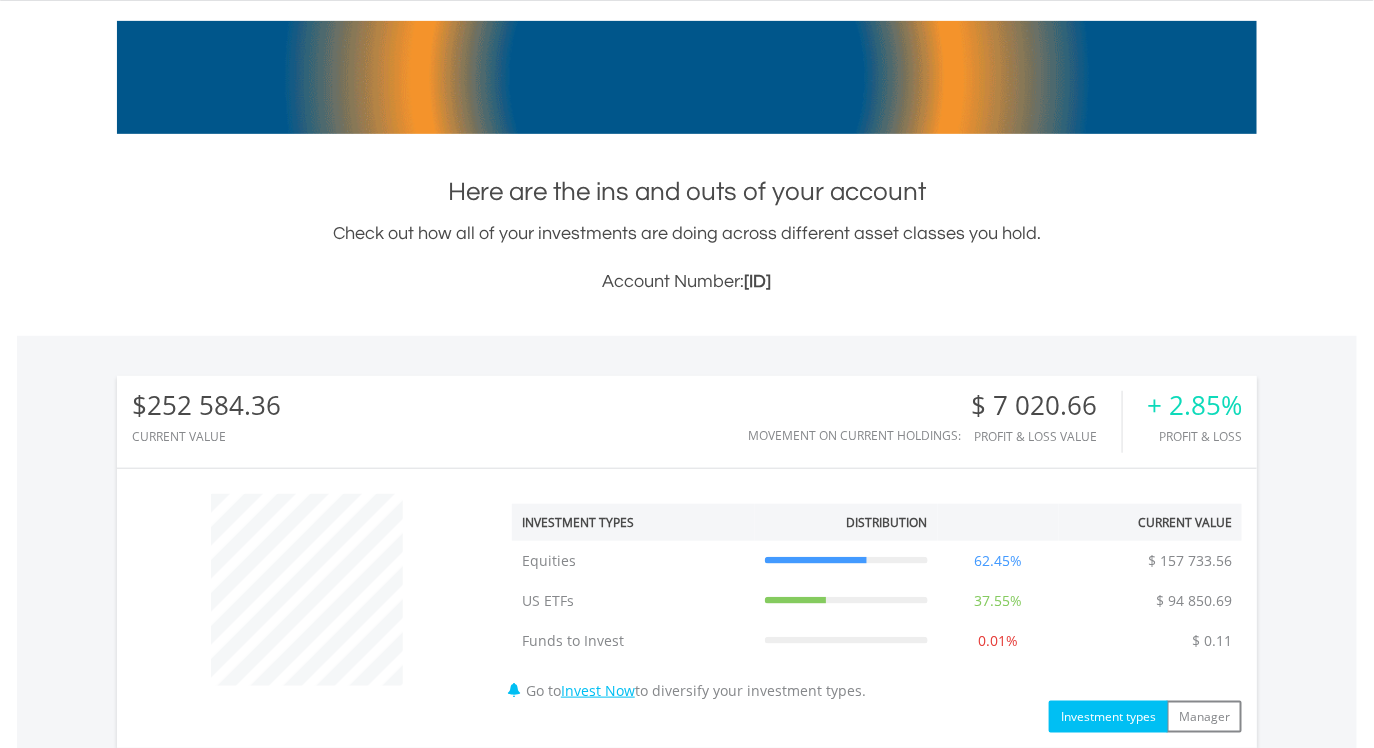 scroll, scrollTop: 0, scrollLeft: 0, axis: both 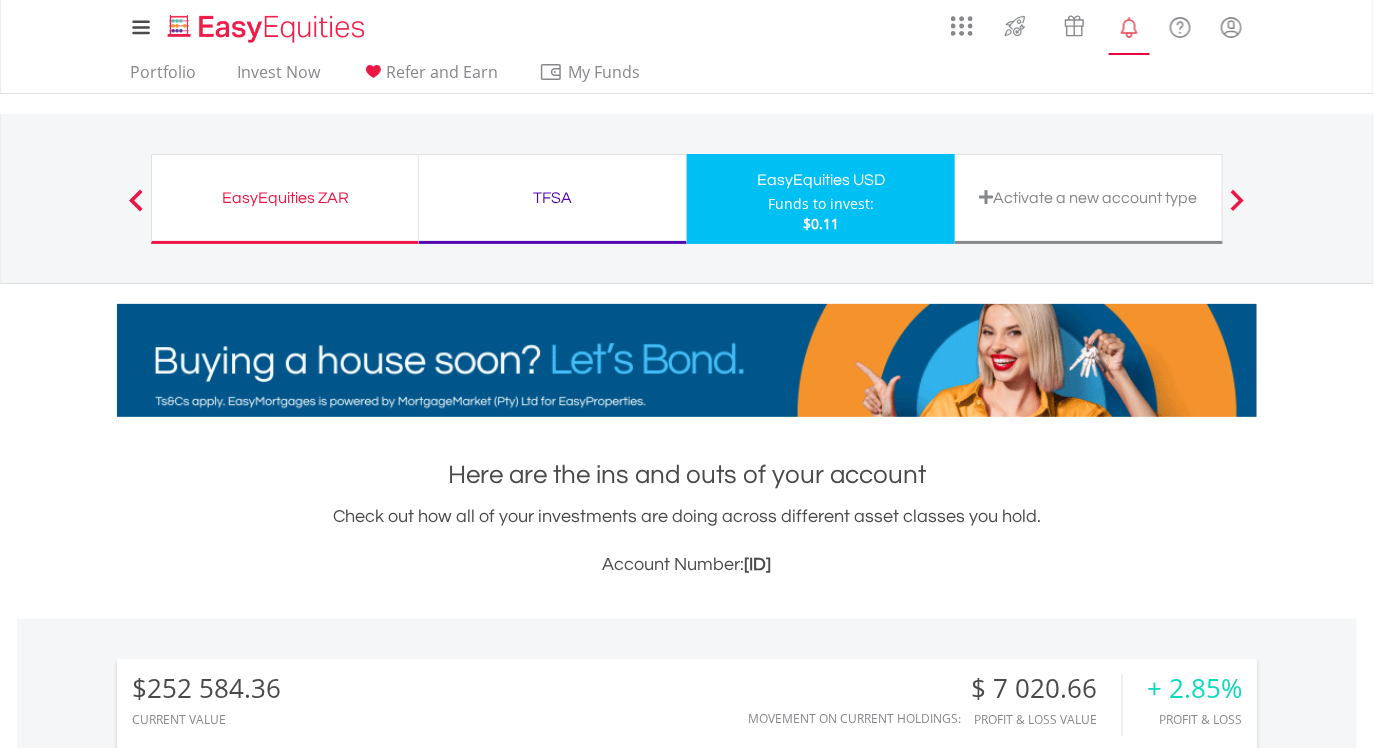 click at bounding box center (1129, 27) 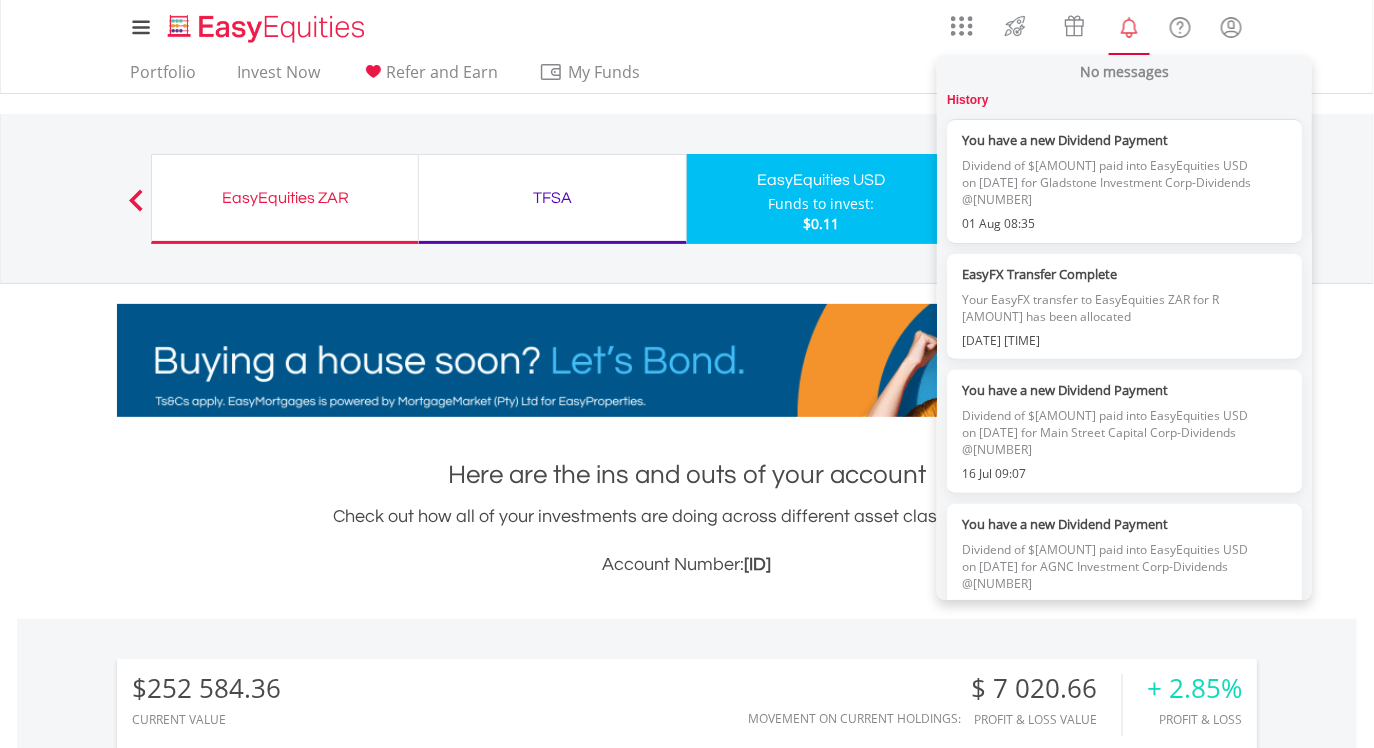 scroll, scrollTop: 67, scrollLeft: 0, axis: vertical 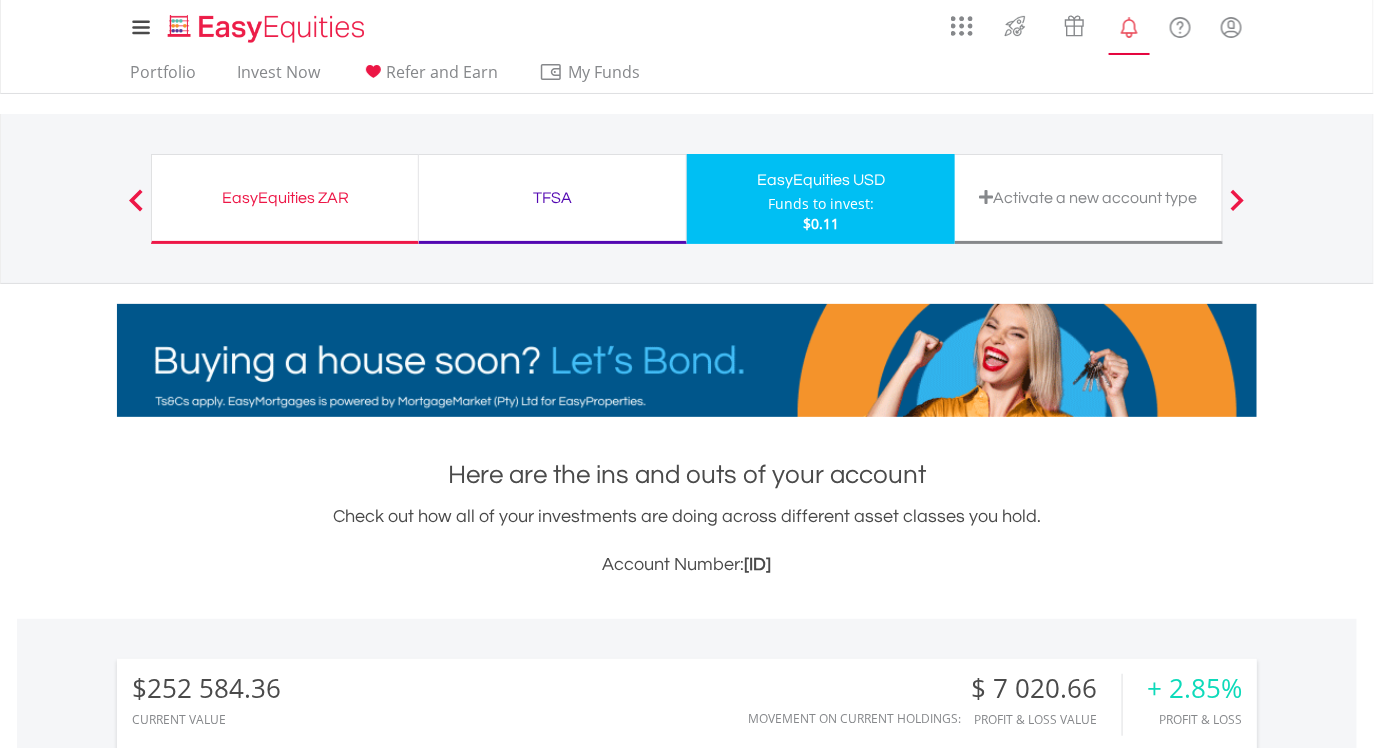 click at bounding box center (1129, 27) 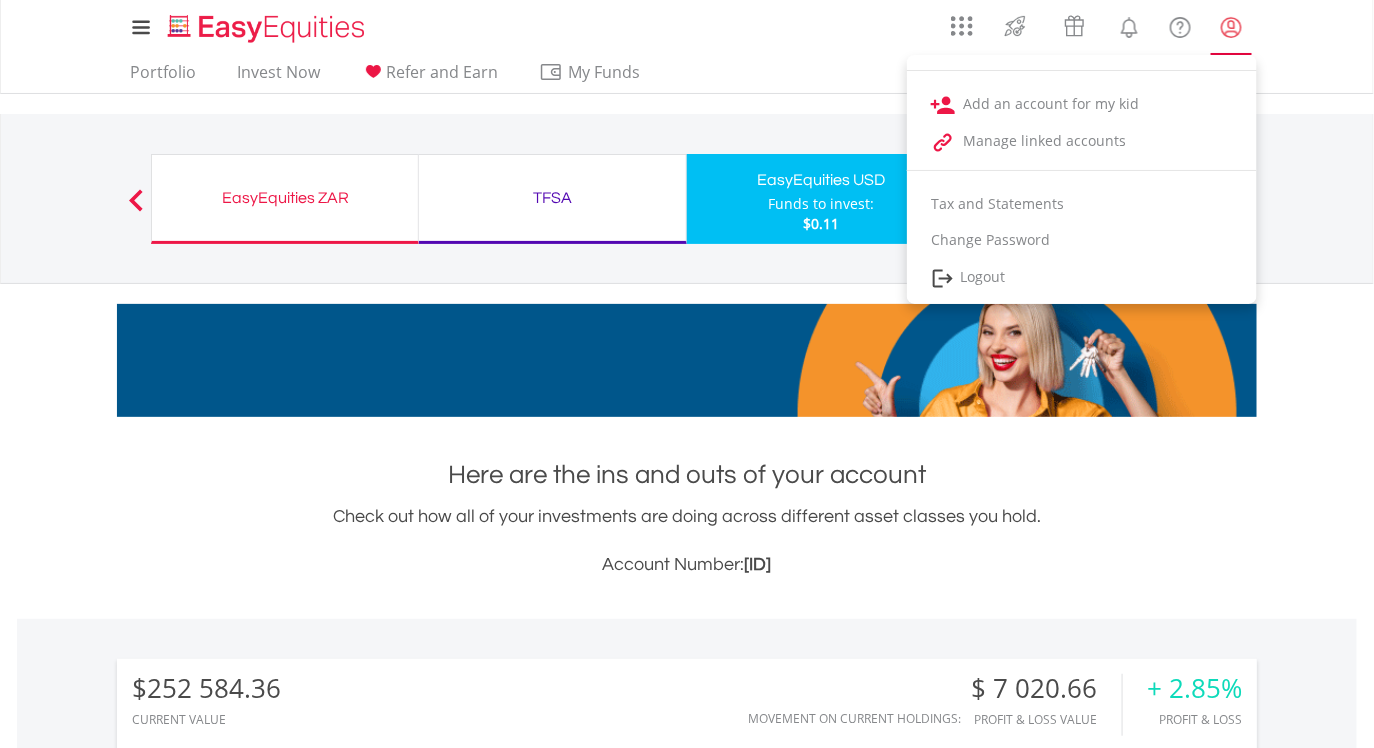 click at bounding box center [1231, 27] 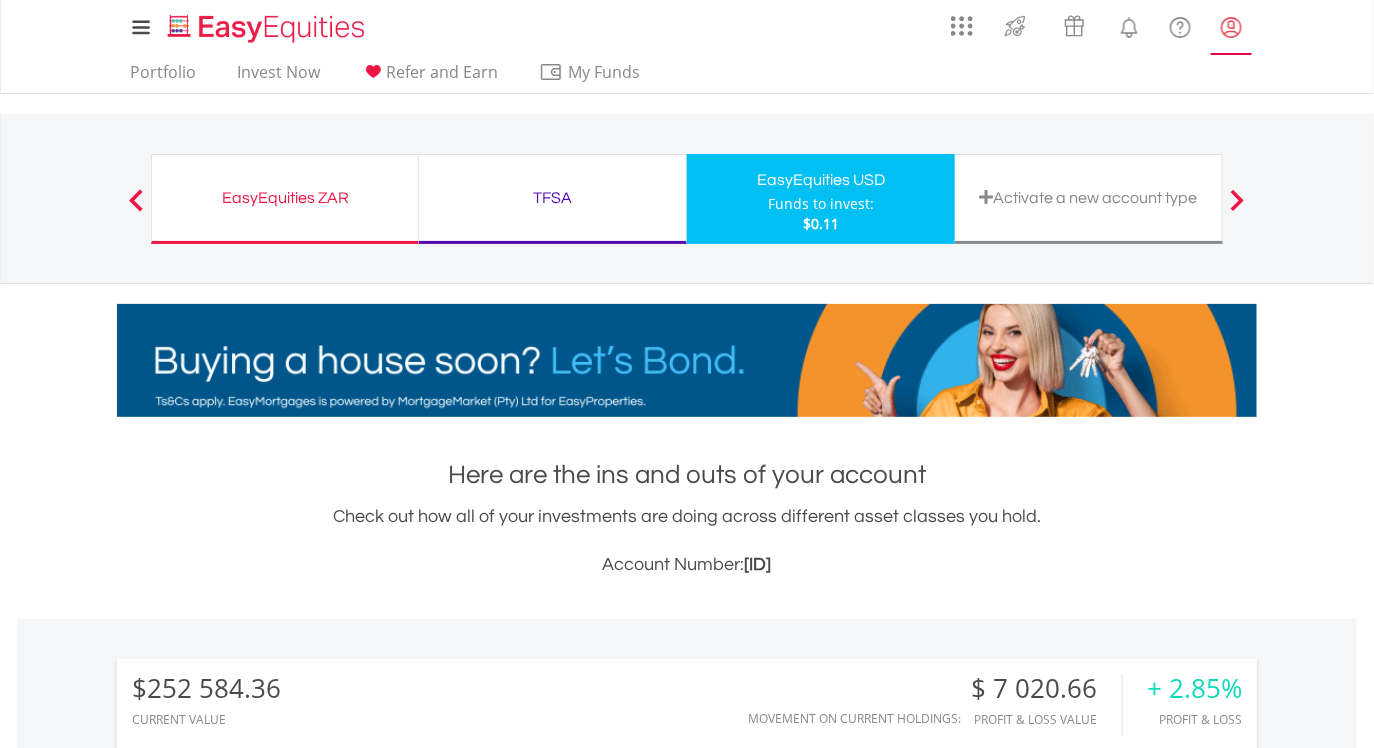 click at bounding box center [1231, 27] 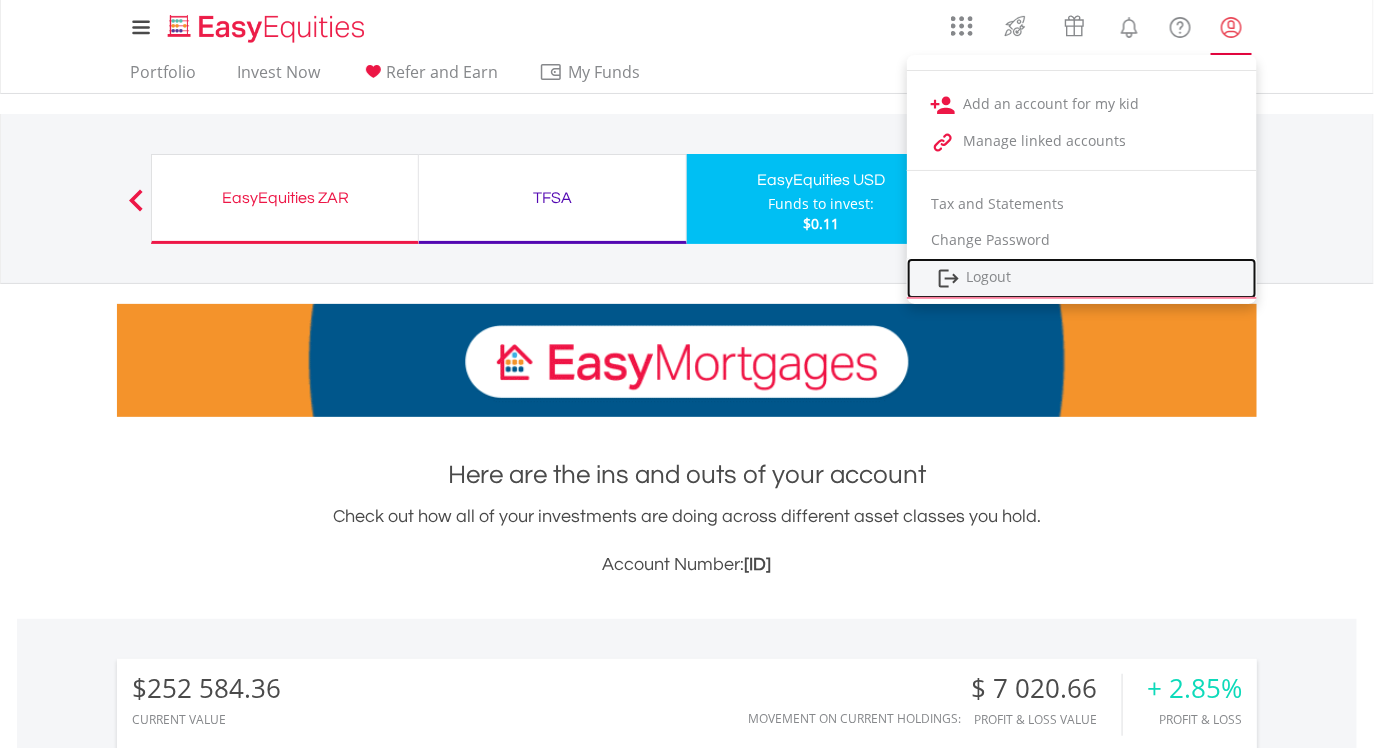 click on "Logout" at bounding box center [1082, 278] 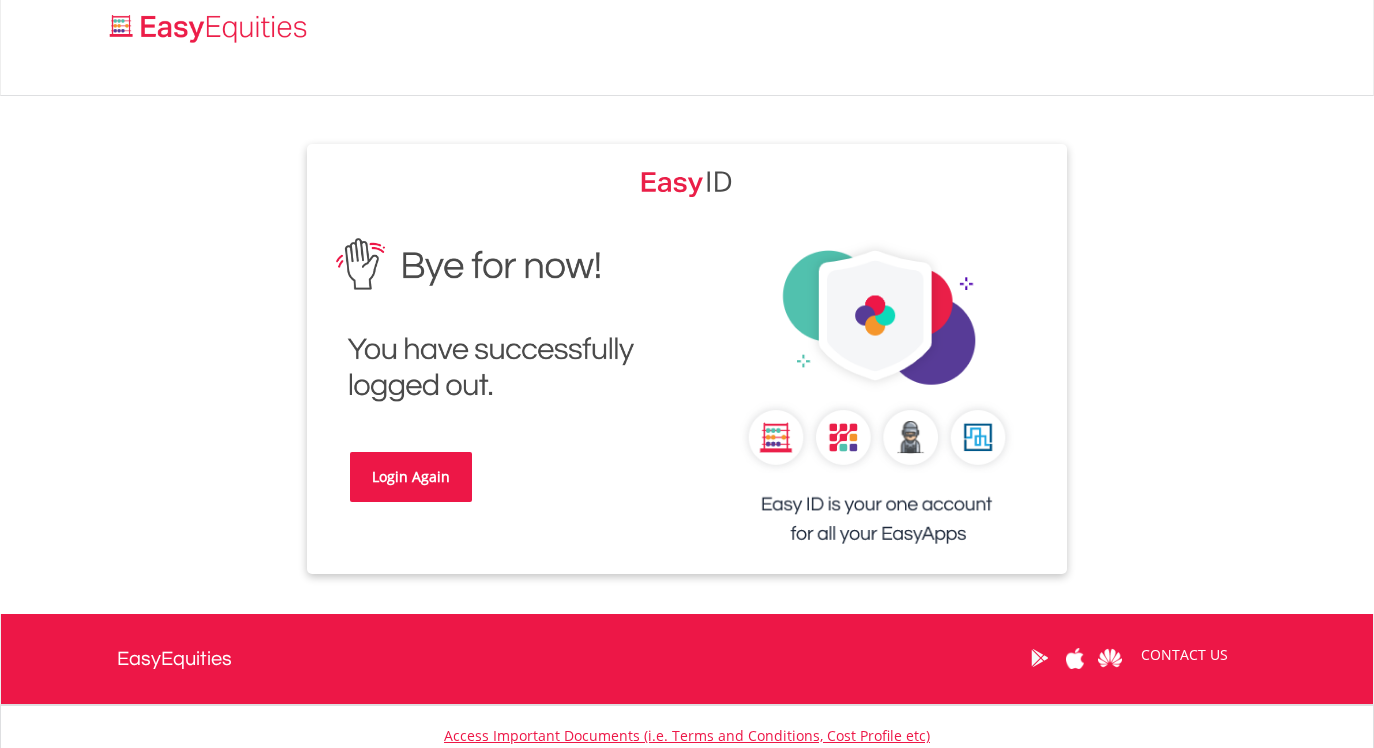 scroll, scrollTop: 0, scrollLeft: 0, axis: both 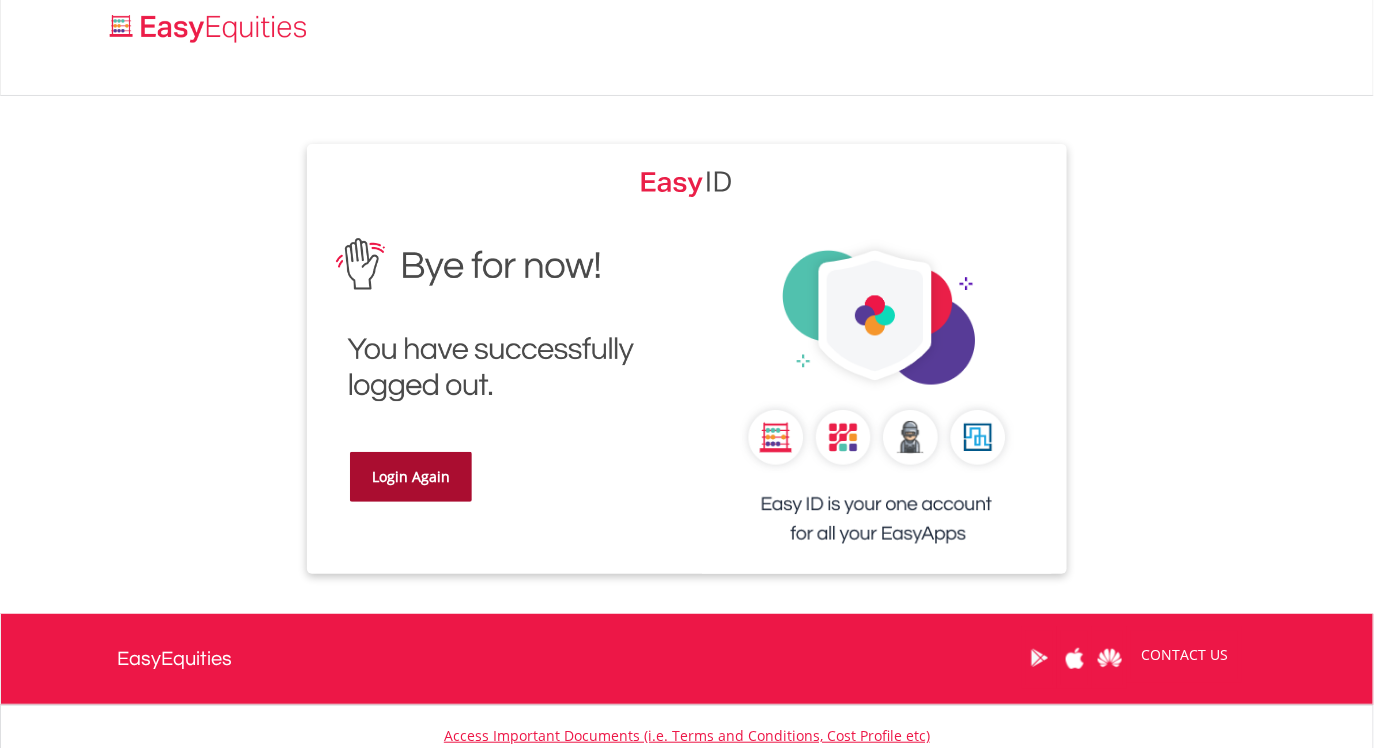 click on "Login Again" at bounding box center (411, 477) 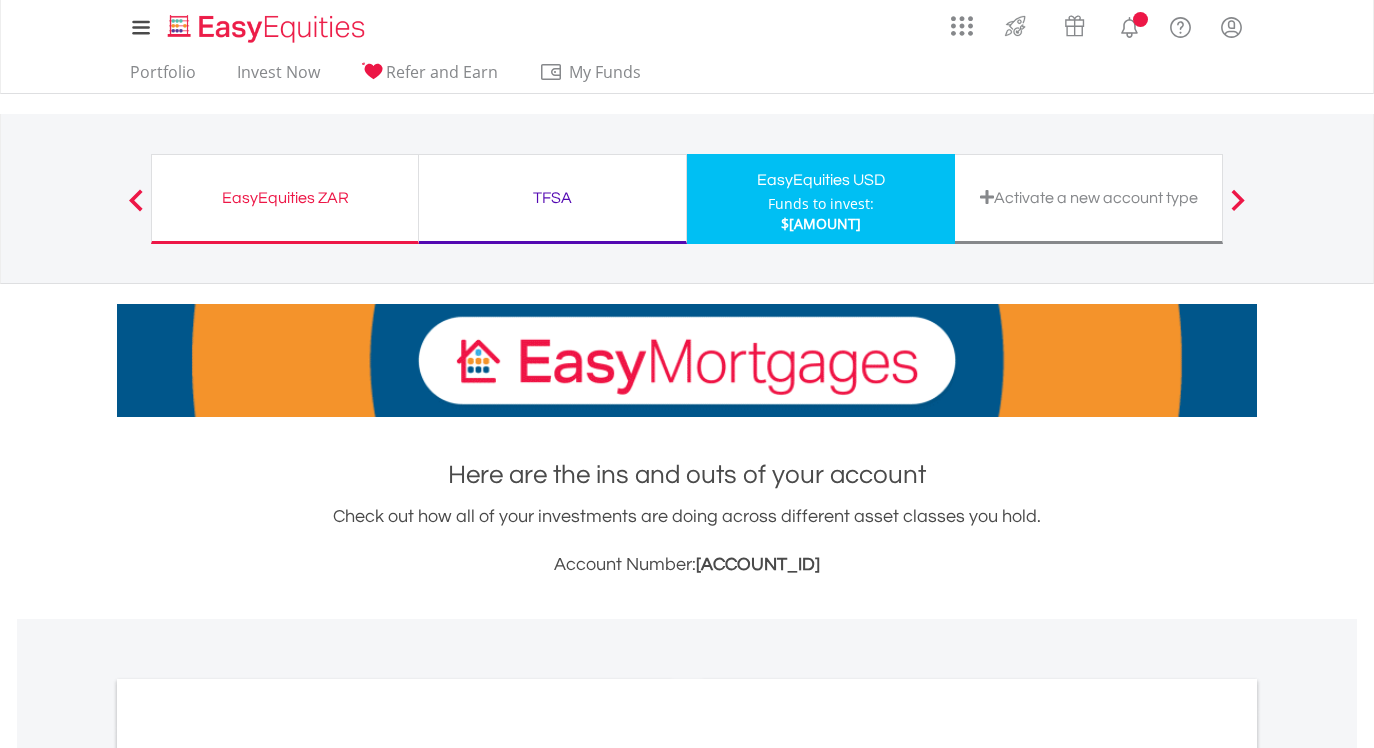 scroll, scrollTop: 0, scrollLeft: 0, axis: both 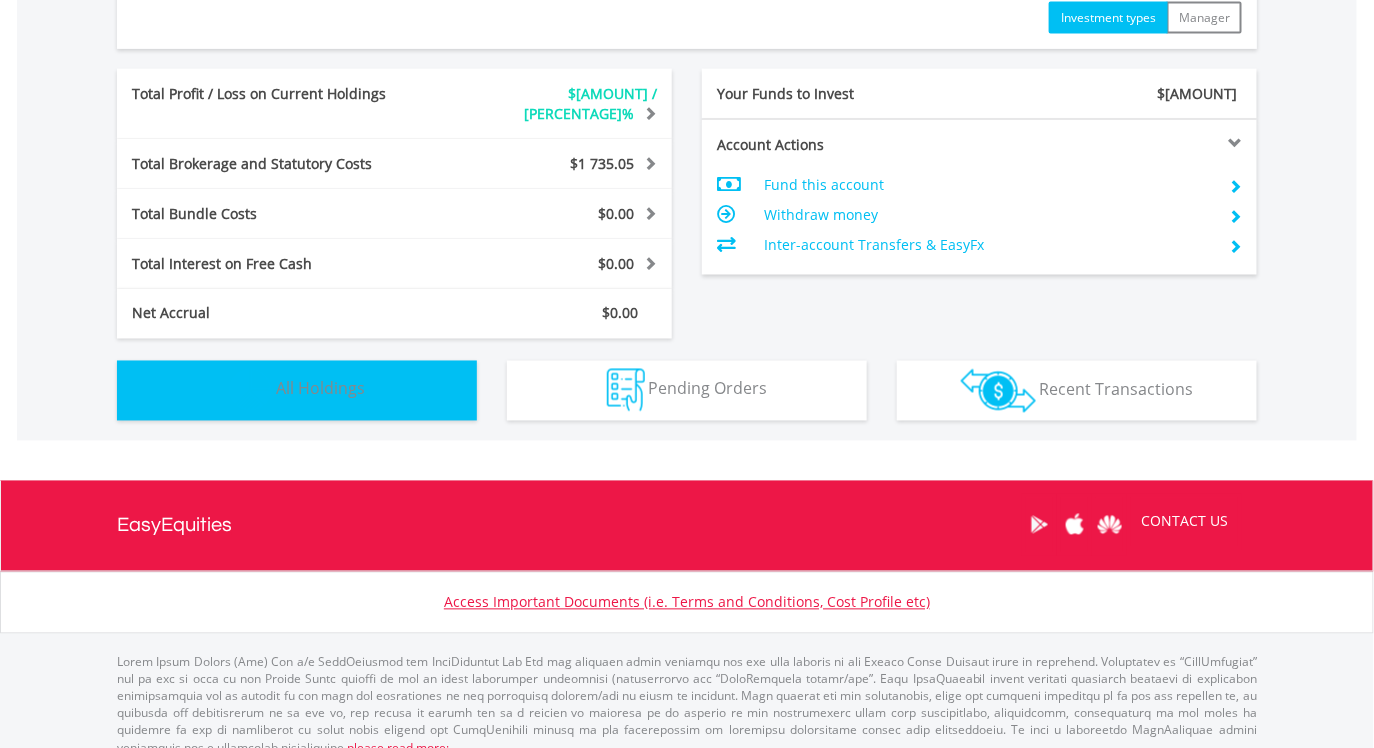 click on "Holdings
All Holdings" at bounding box center (297, 391) 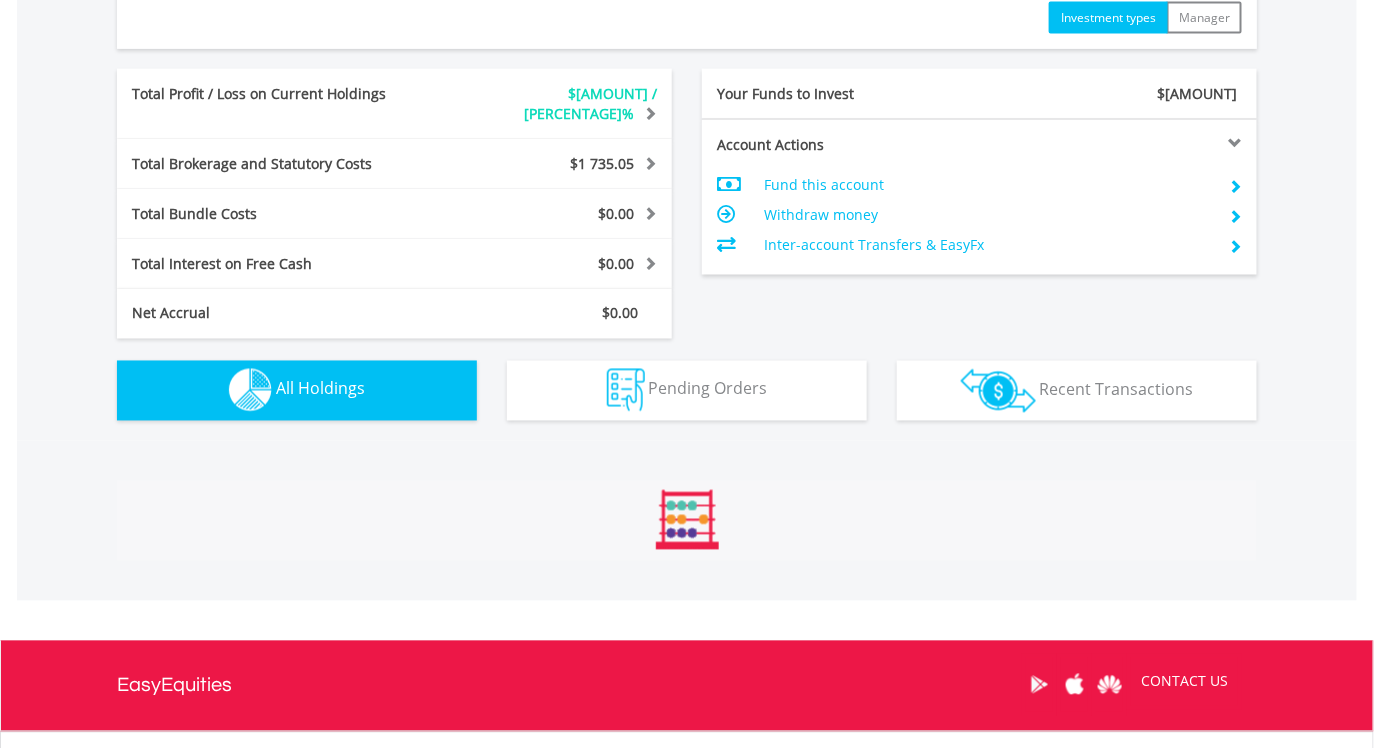 scroll, scrollTop: 1442, scrollLeft: 0, axis: vertical 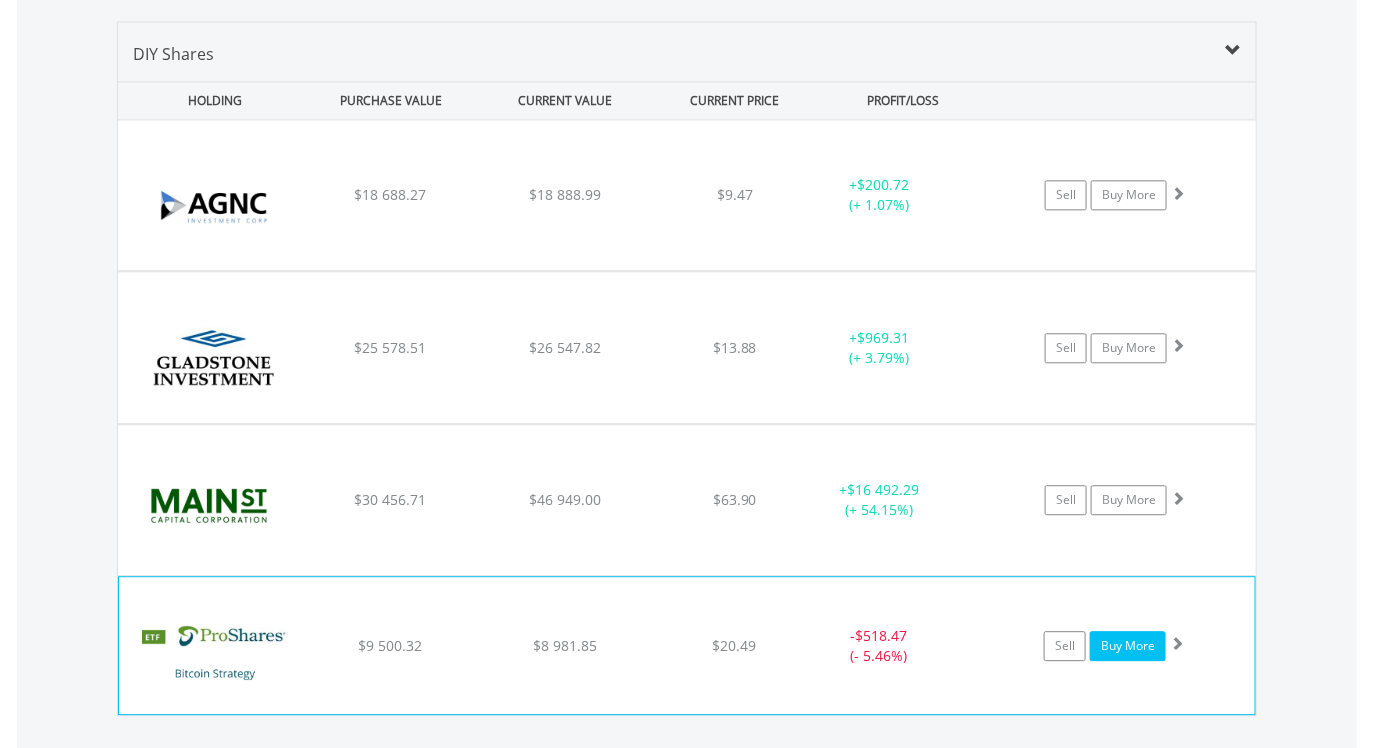 click on "Buy More" at bounding box center [1128, 646] 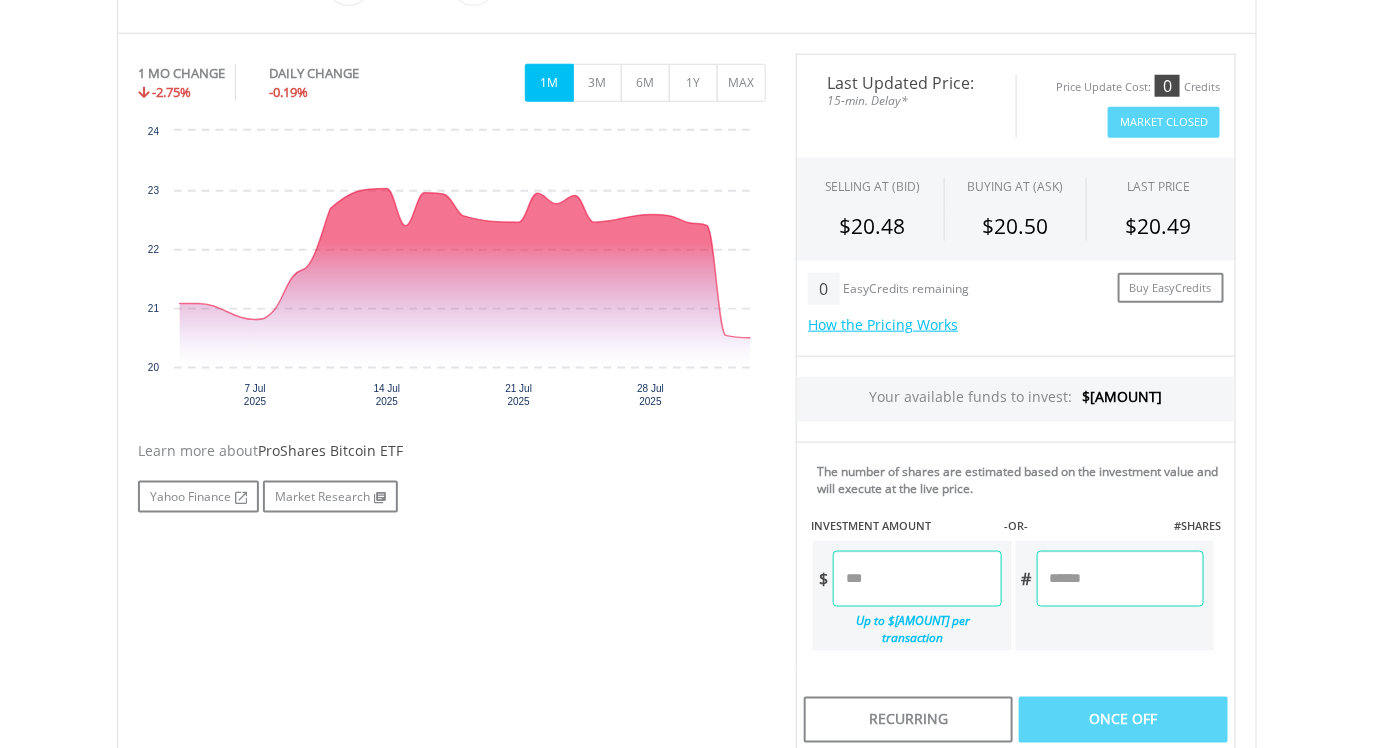 scroll, scrollTop: 587, scrollLeft: 0, axis: vertical 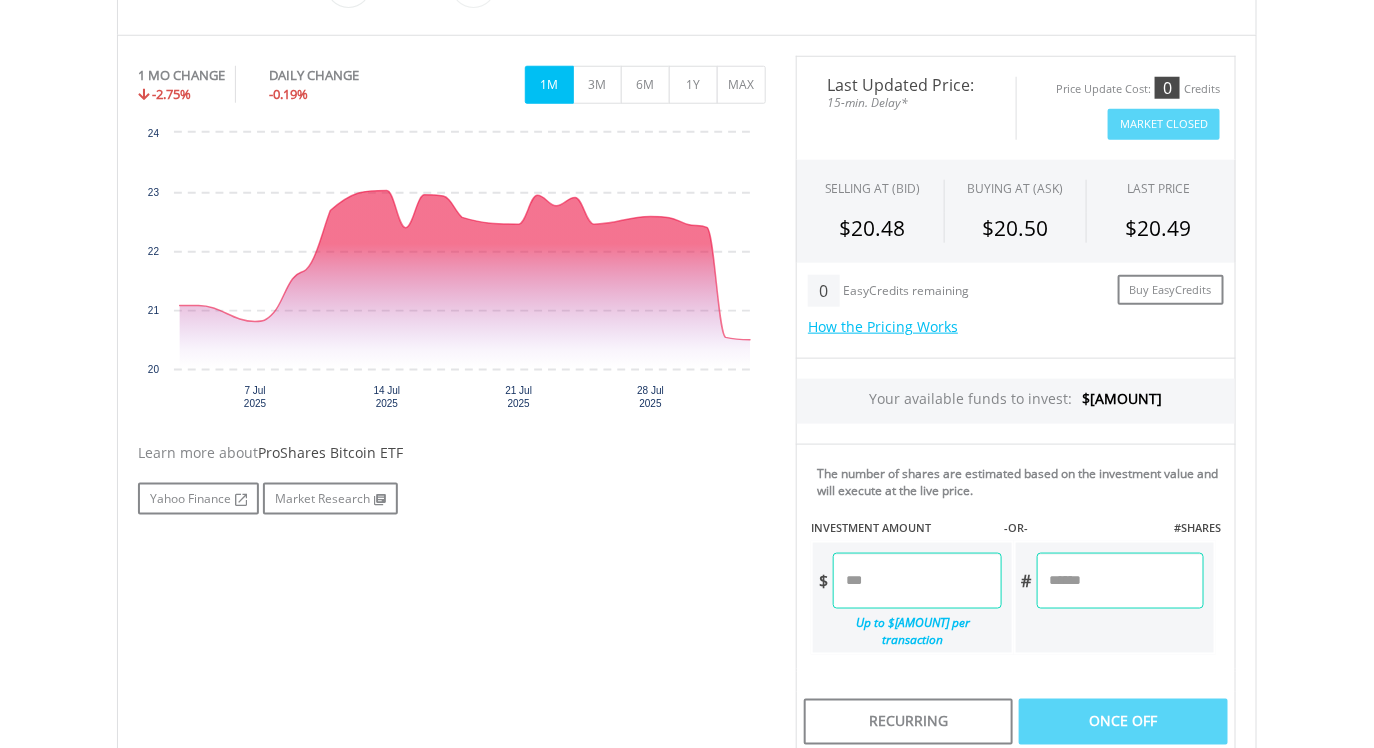 click at bounding box center (917, 581) 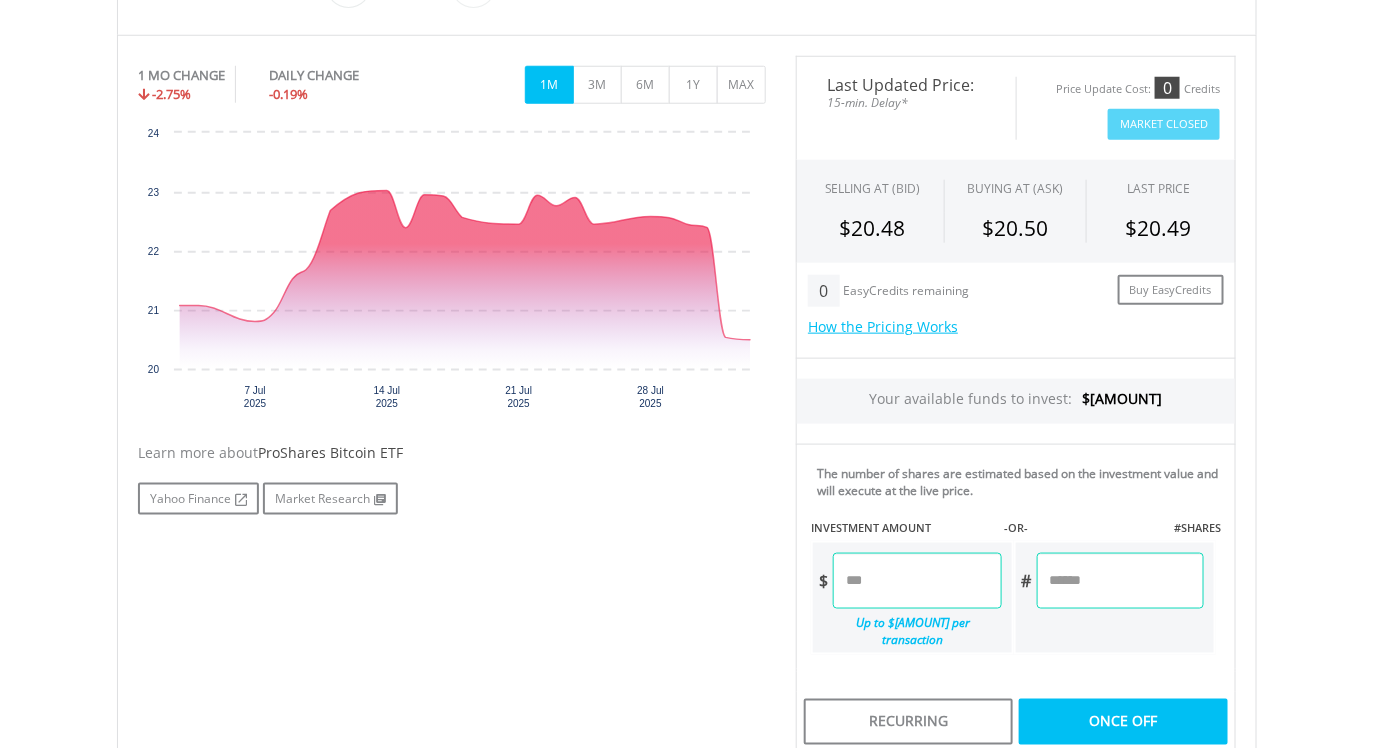 click on "My Investments
Invest Now
New Listings
Sell
My Recurring Investments
Pending Orders
Vouchers
Buy a Voucher
Redeem a Voucher
Account Management" at bounding box center (687, 391) 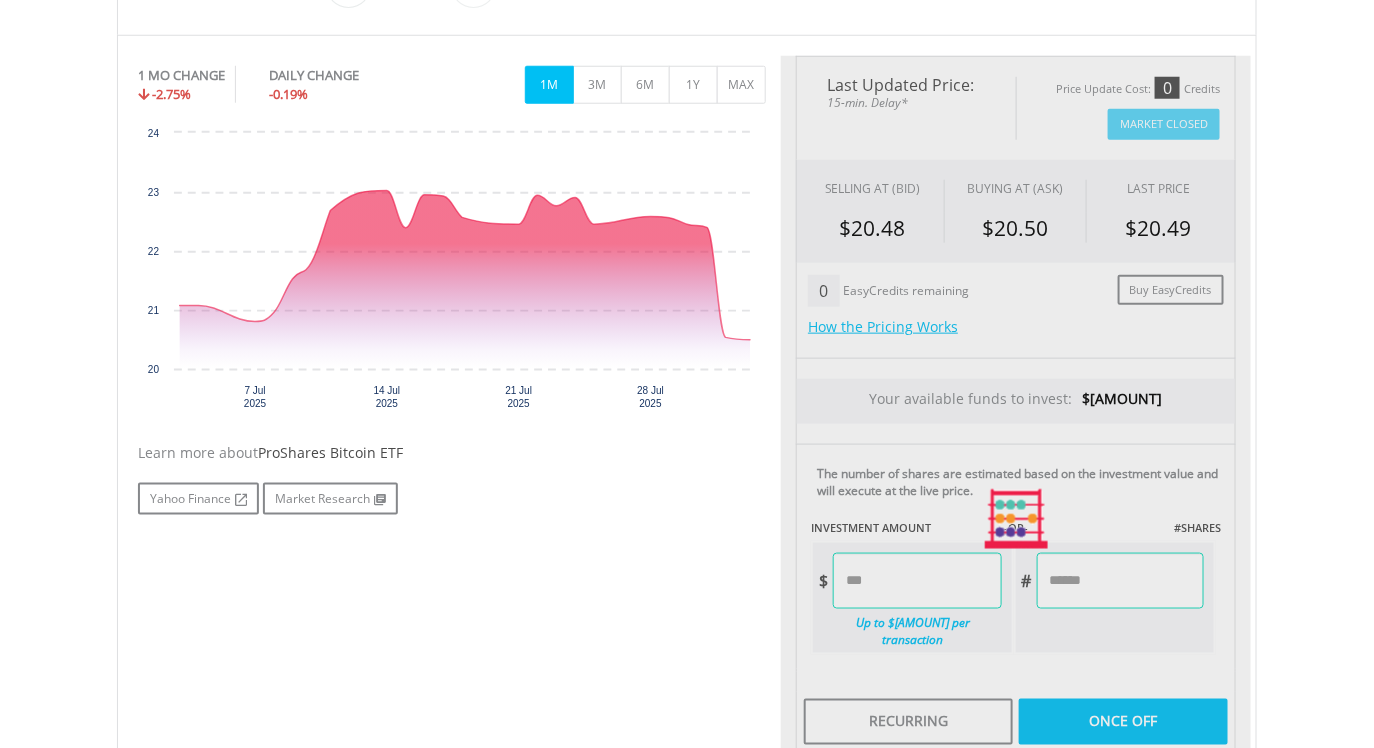 type on "******" 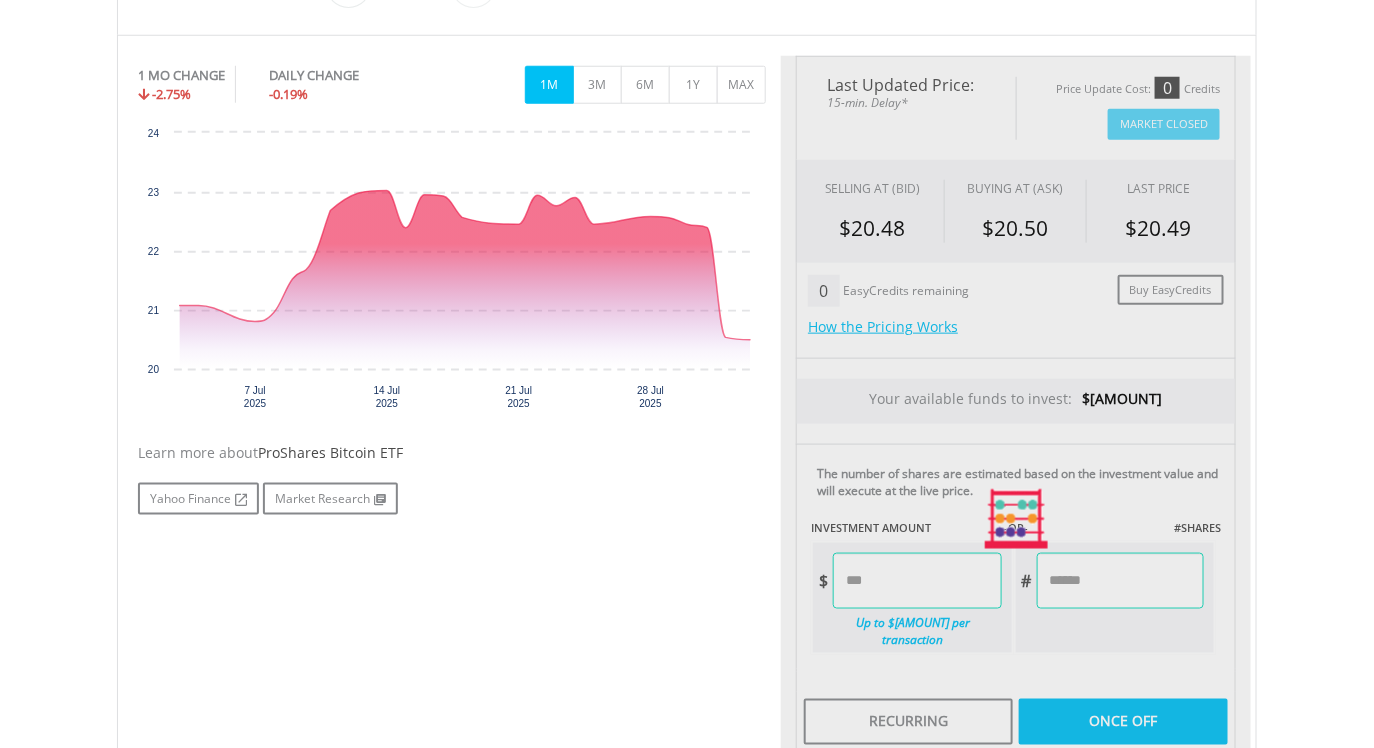 type on "******" 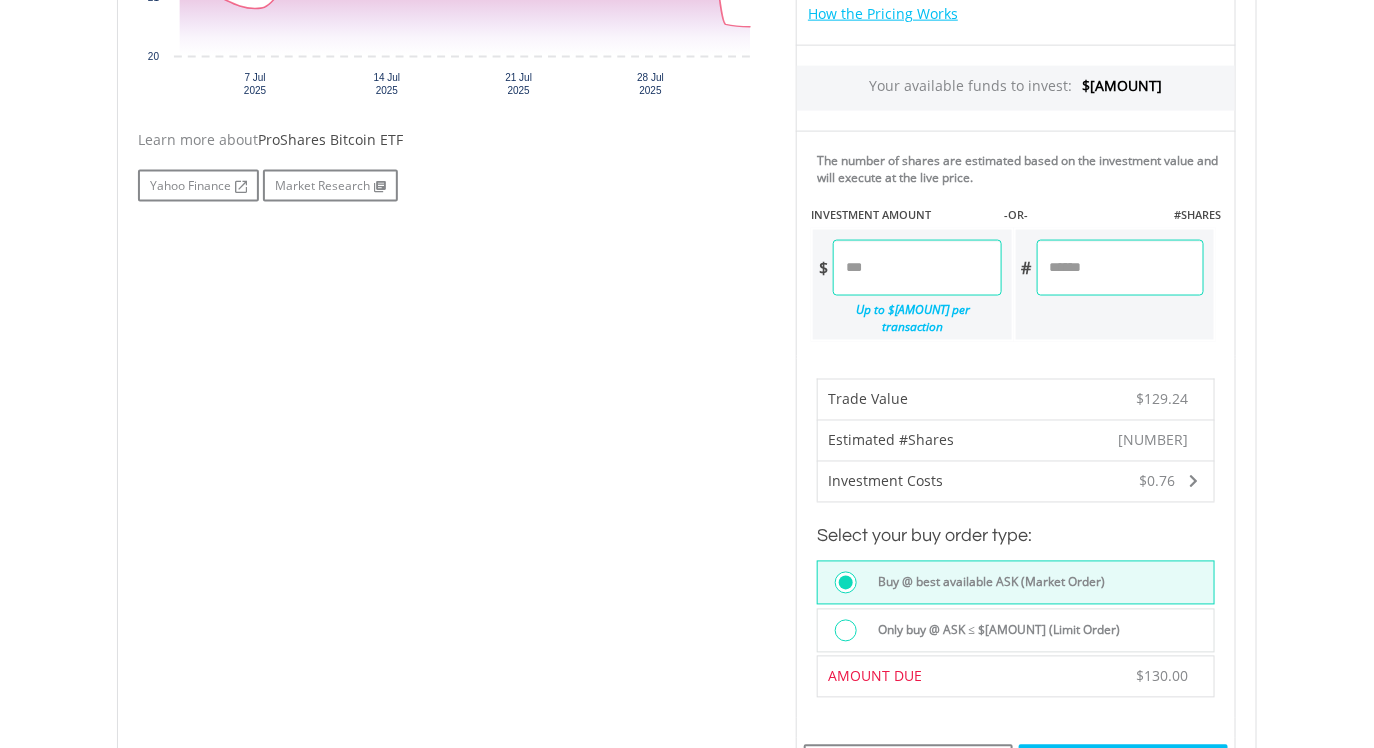 scroll, scrollTop: 902, scrollLeft: 0, axis: vertical 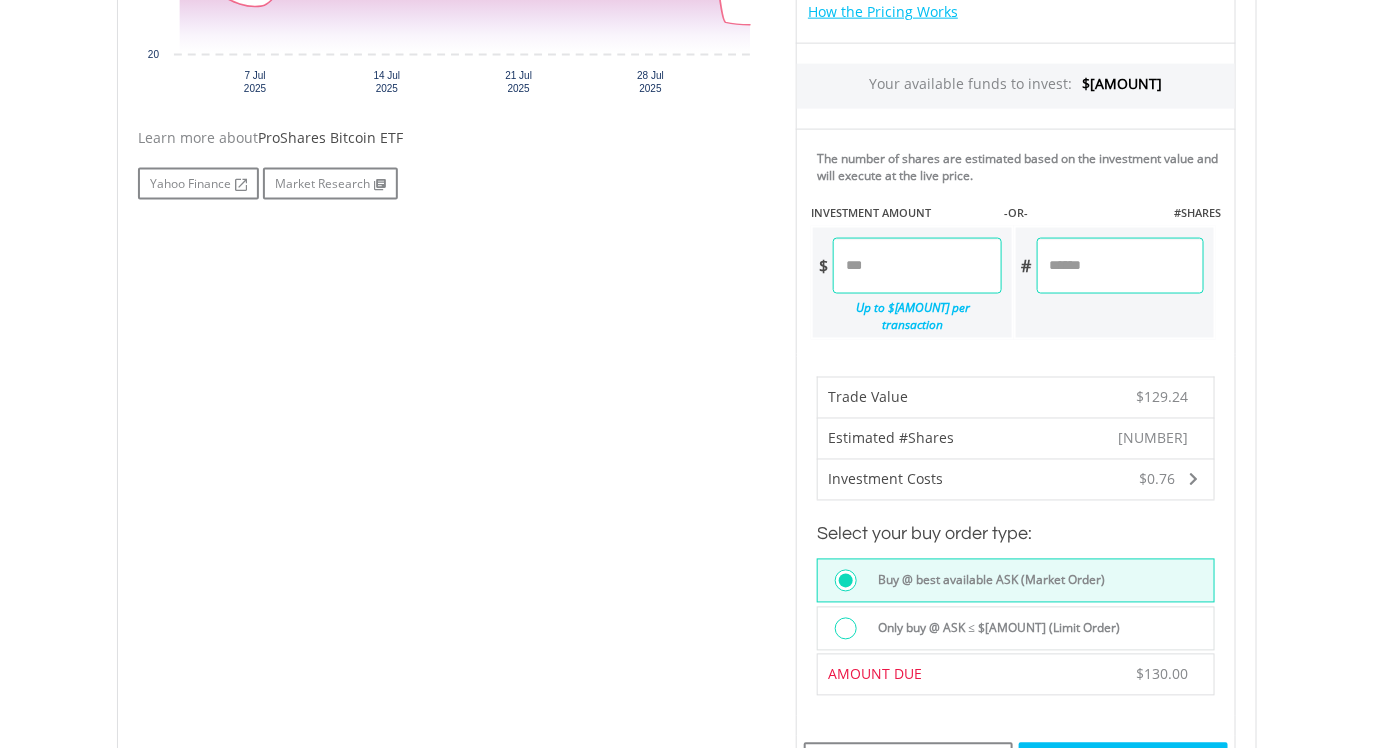 click on "Only buy @ ASK ≤ $[AMOUNT] (Limit Order)" at bounding box center [994, 629] 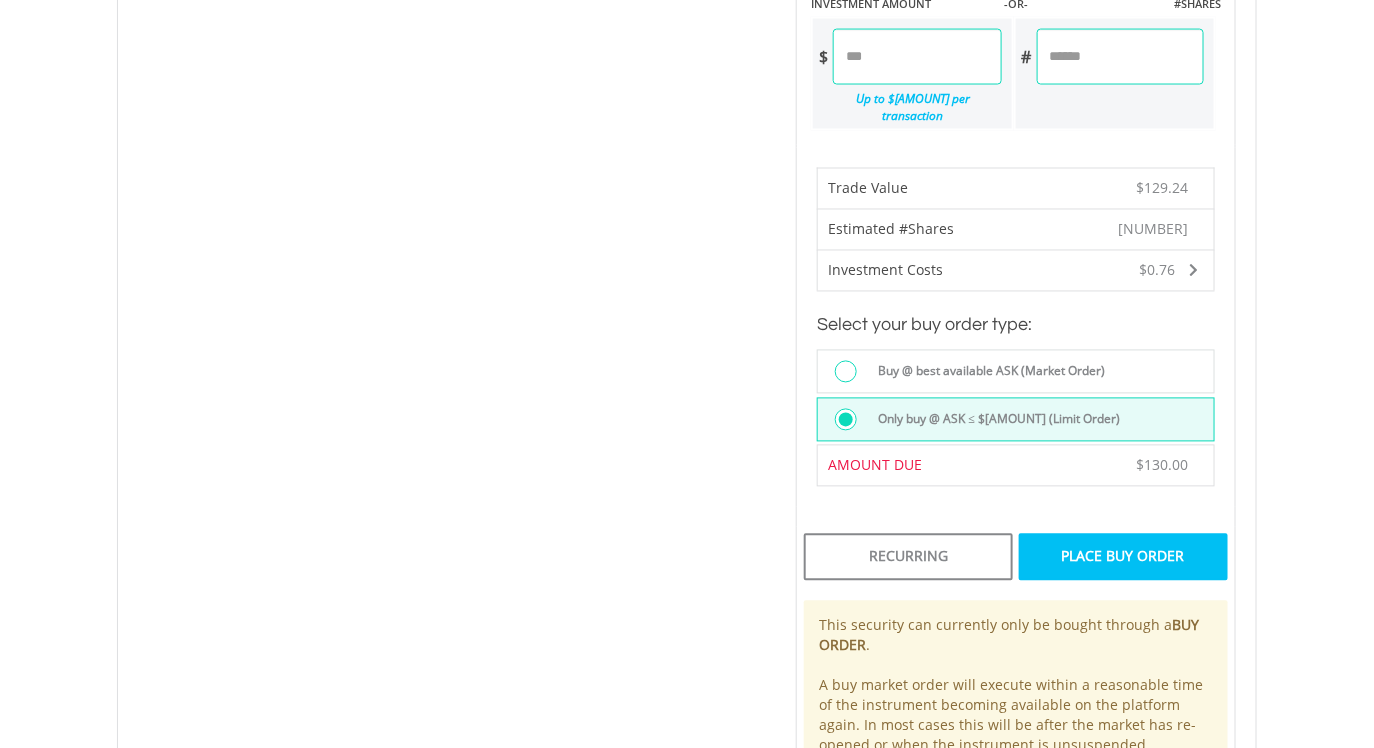 scroll, scrollTop: 1120, scrollLeft: 0, axis: vertical 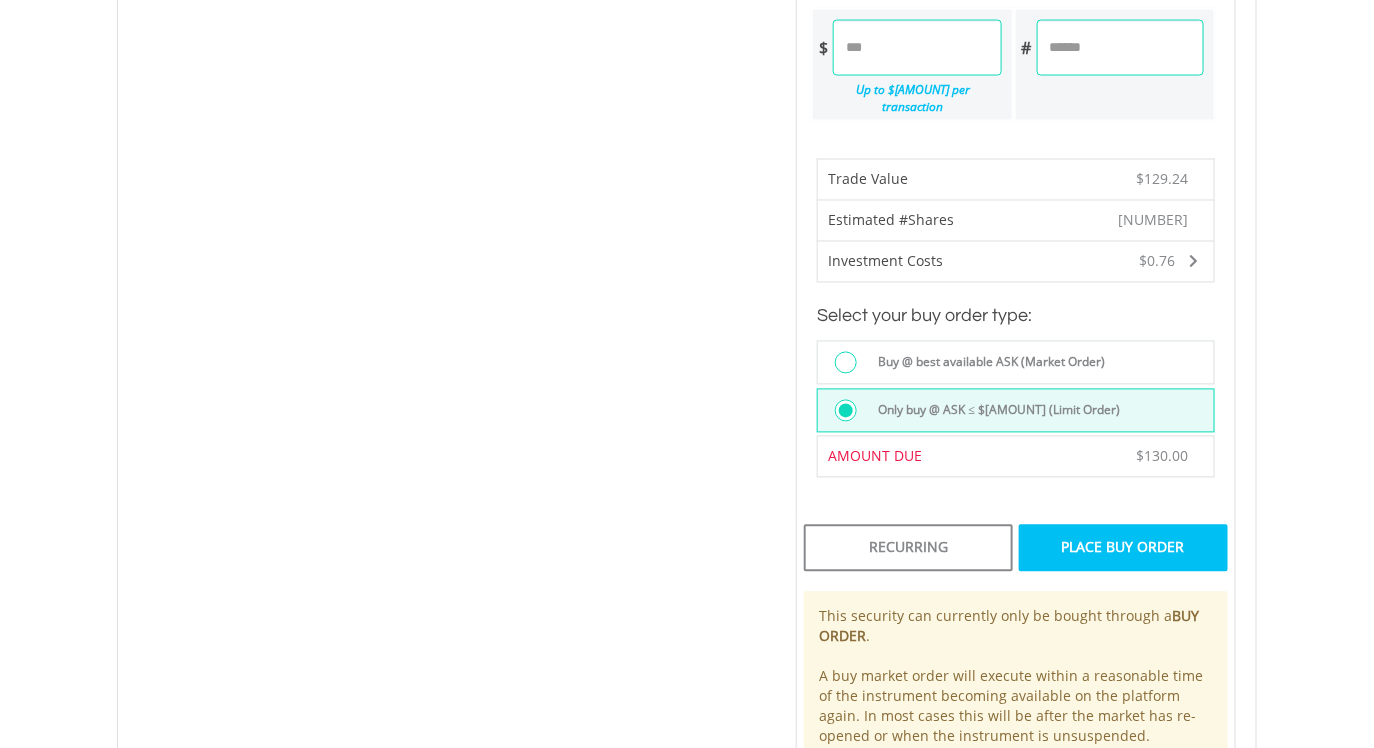 click on "Place Buy Order" at bounding box center [1123, 548] 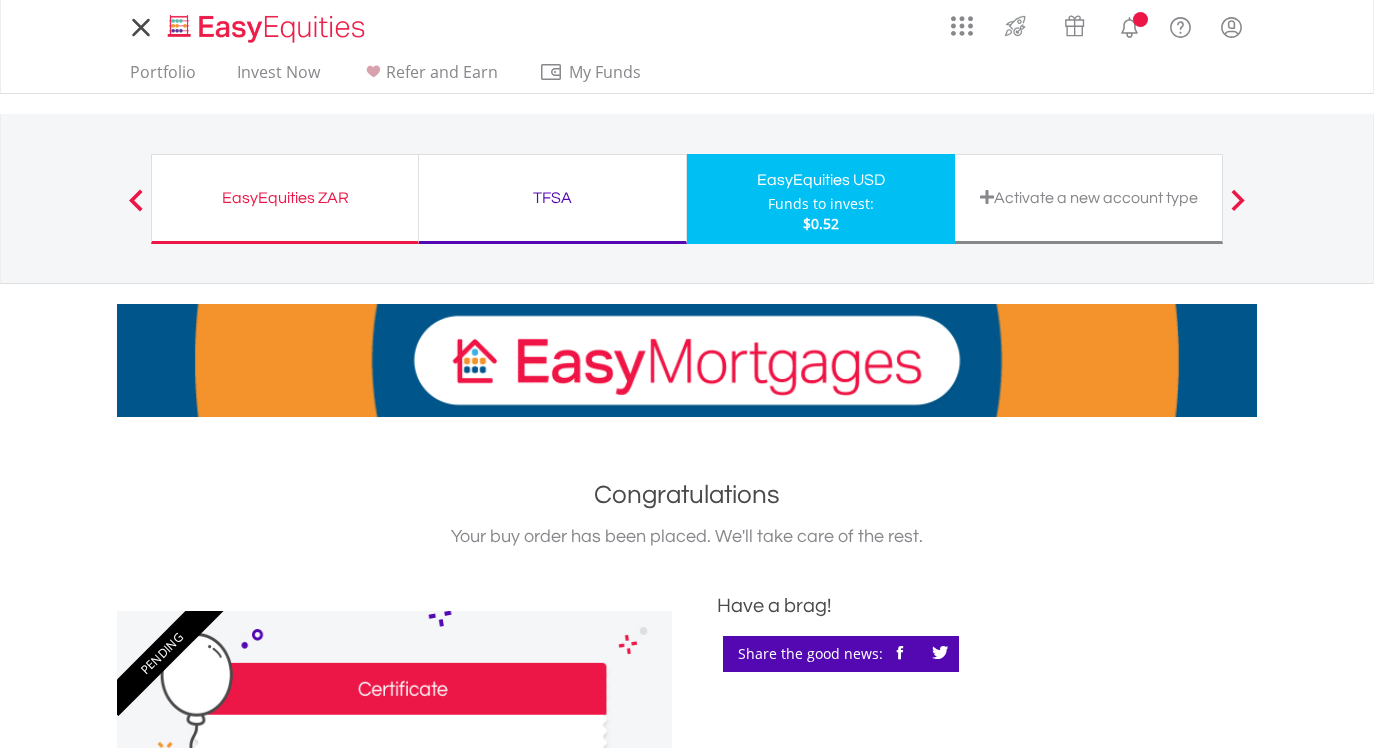 scroll, scrollTop: 0, scrollLeft: 0, axis: both 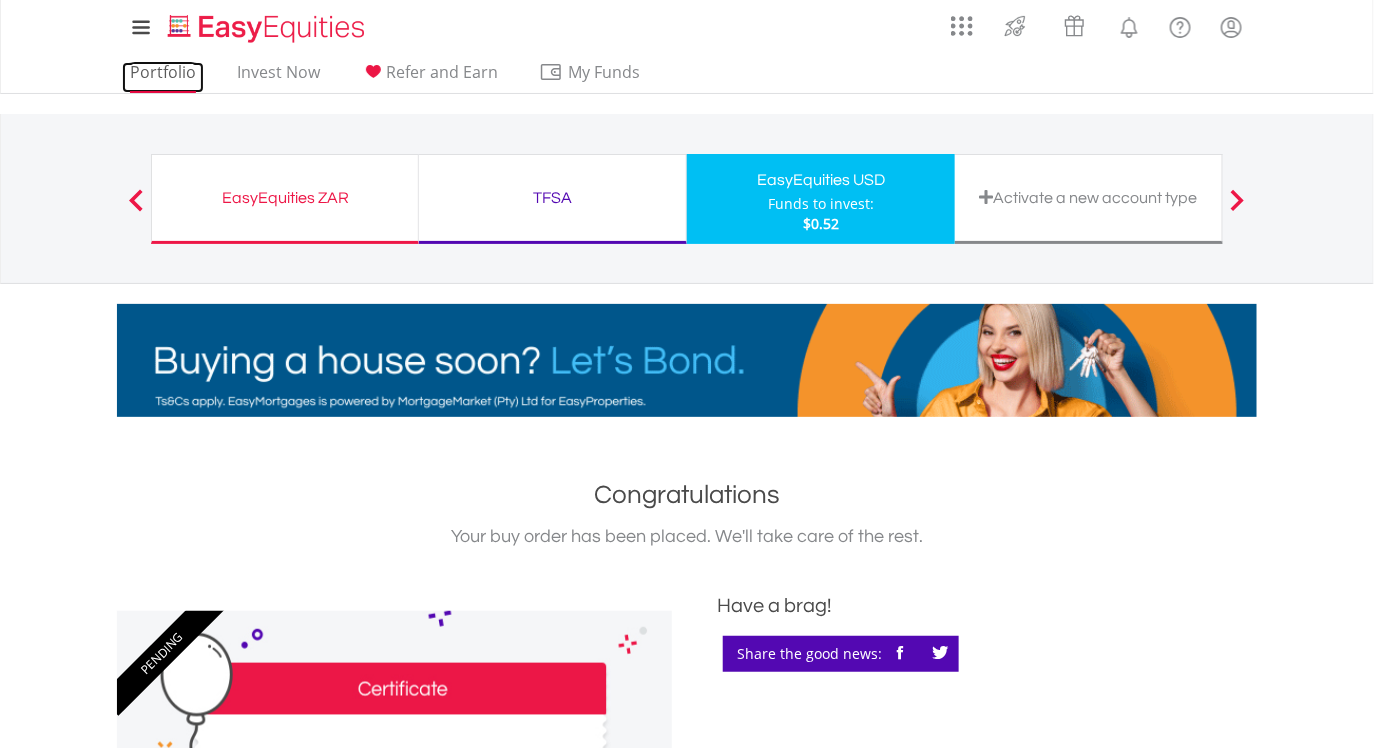 click on "Portfolio" at bounding box center (163, 77) 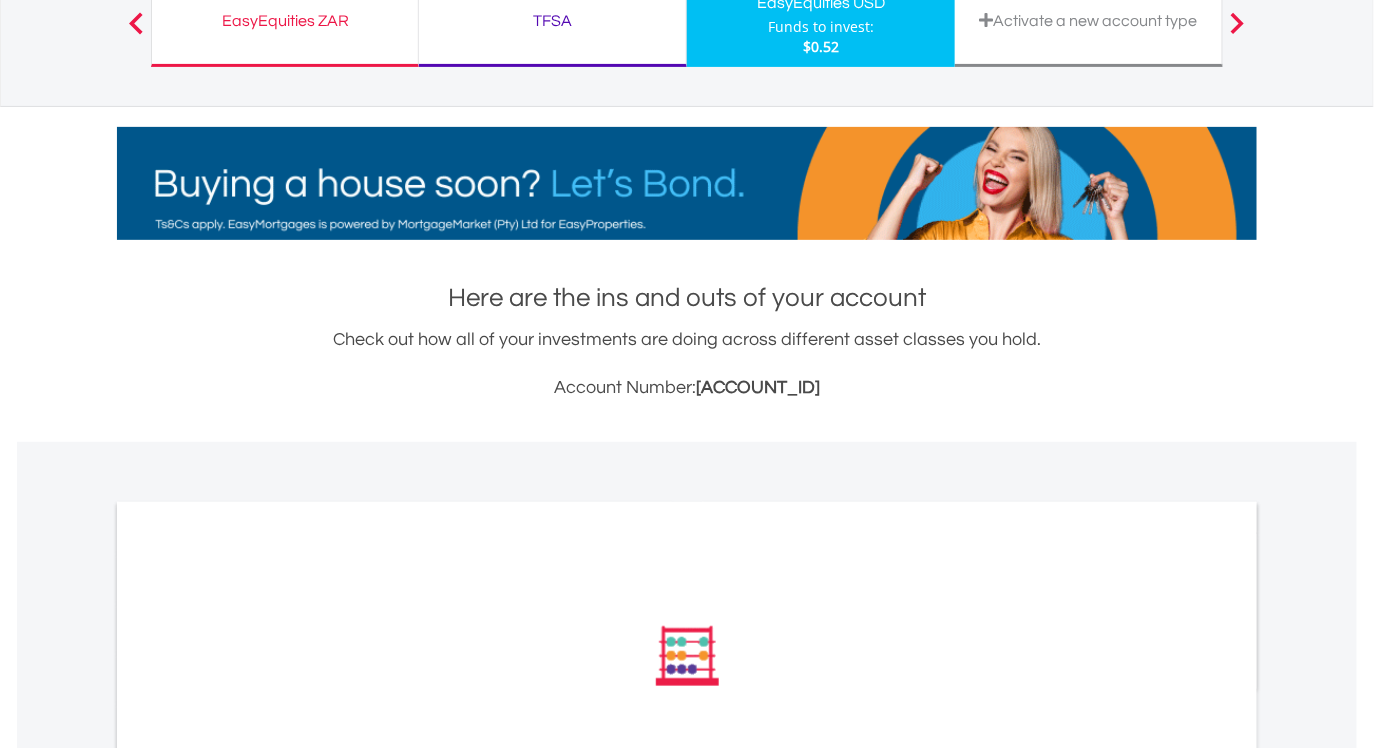 scroll, scrollTop: 184, scrollLeft: 0, axis: vertical 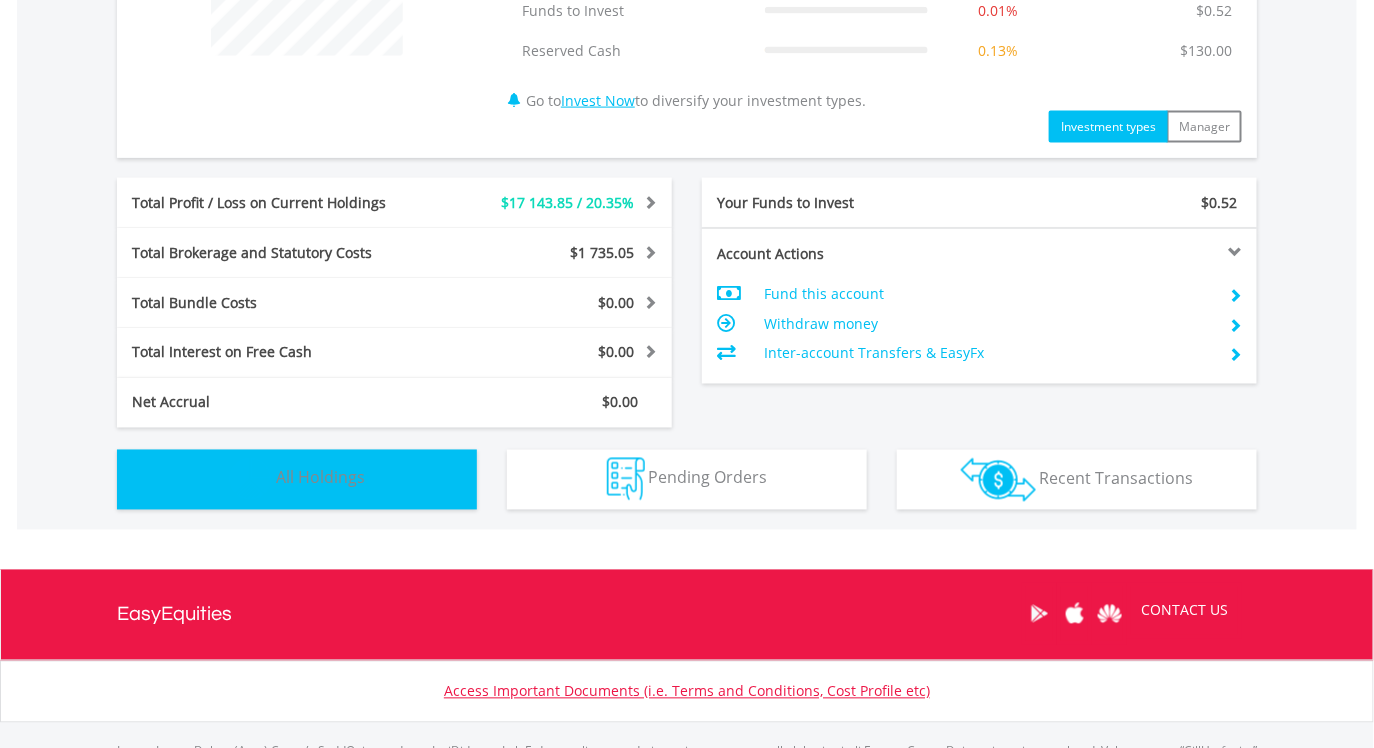 click on "Holdings
All Holdings" at bounding box center [297, 480] 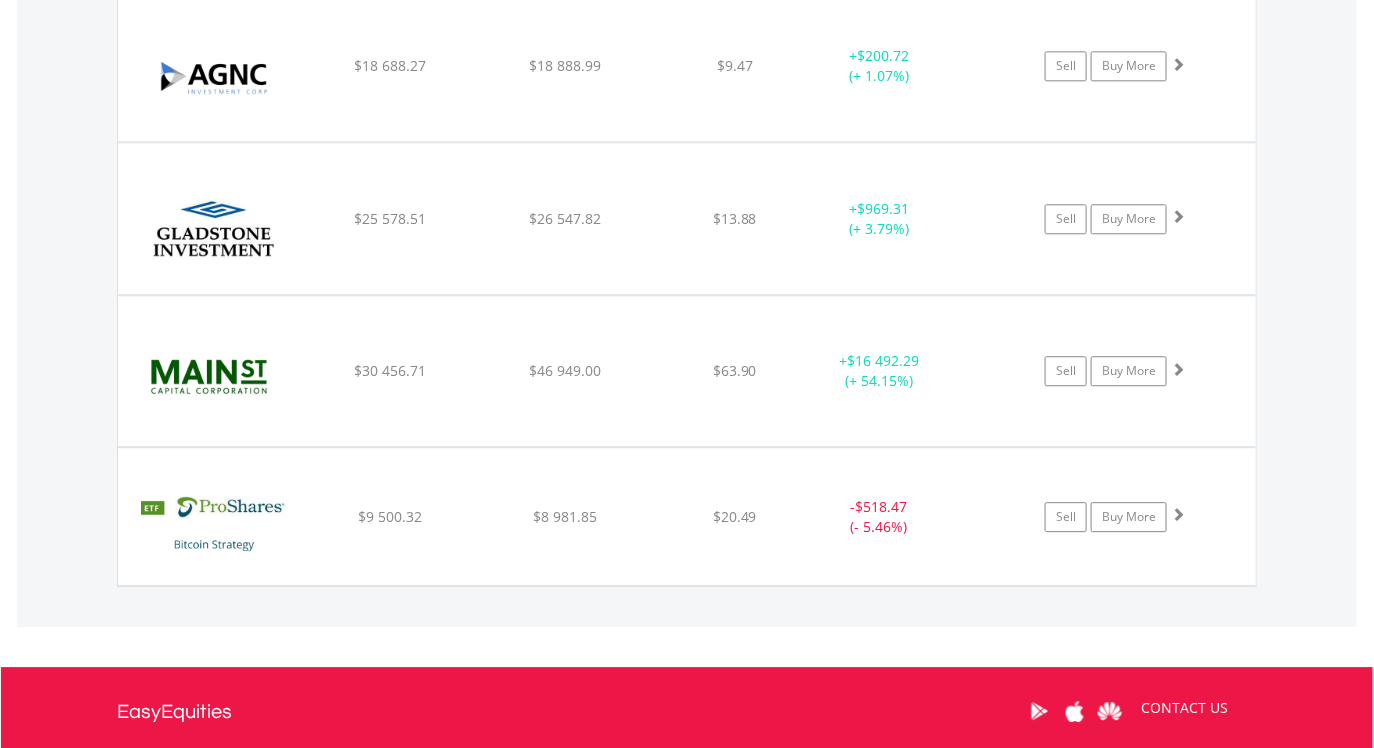 scroll, scrollTop: 1594, scrollLeft: 0, axis: vertical 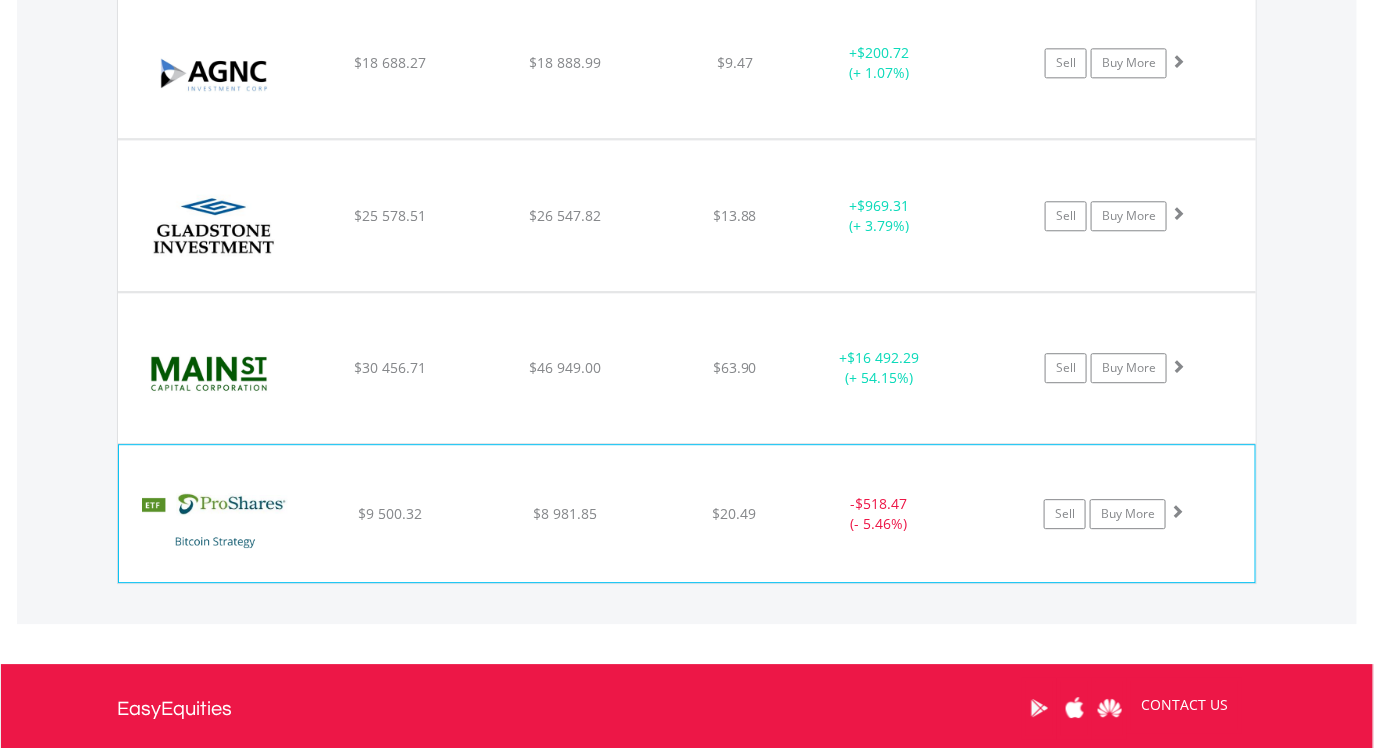 click at bounding box center [1177, 511] 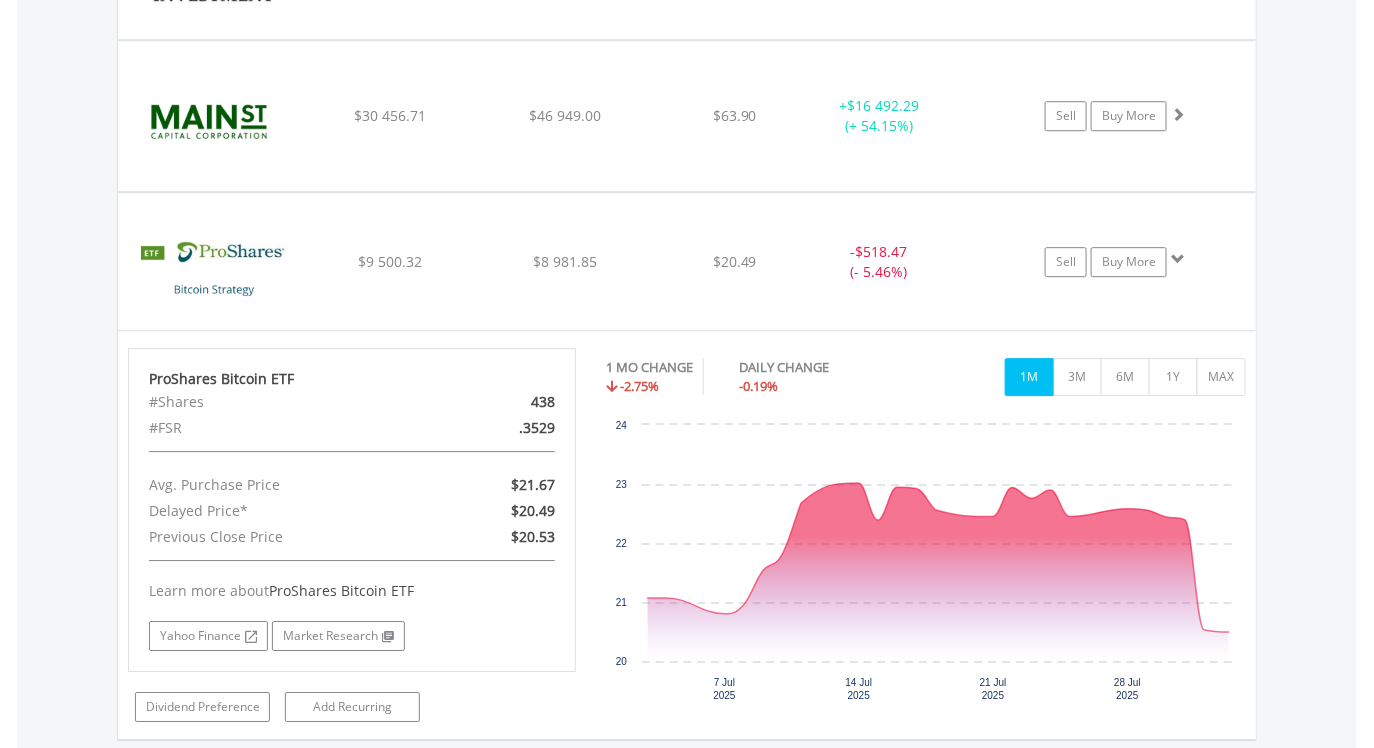 scroll, scrollTop: 1839, scrollLeft: 0, axis: vertical 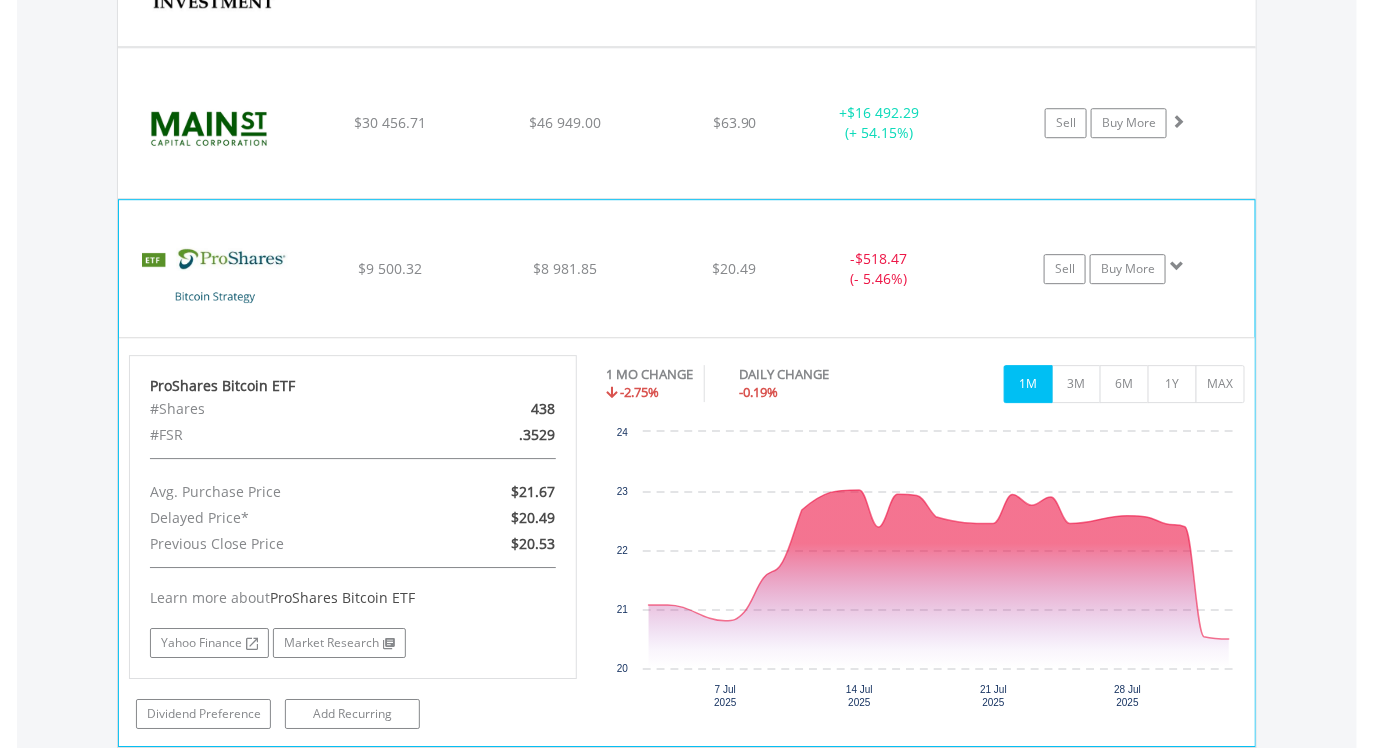 click at bounding box center [1177, 266] 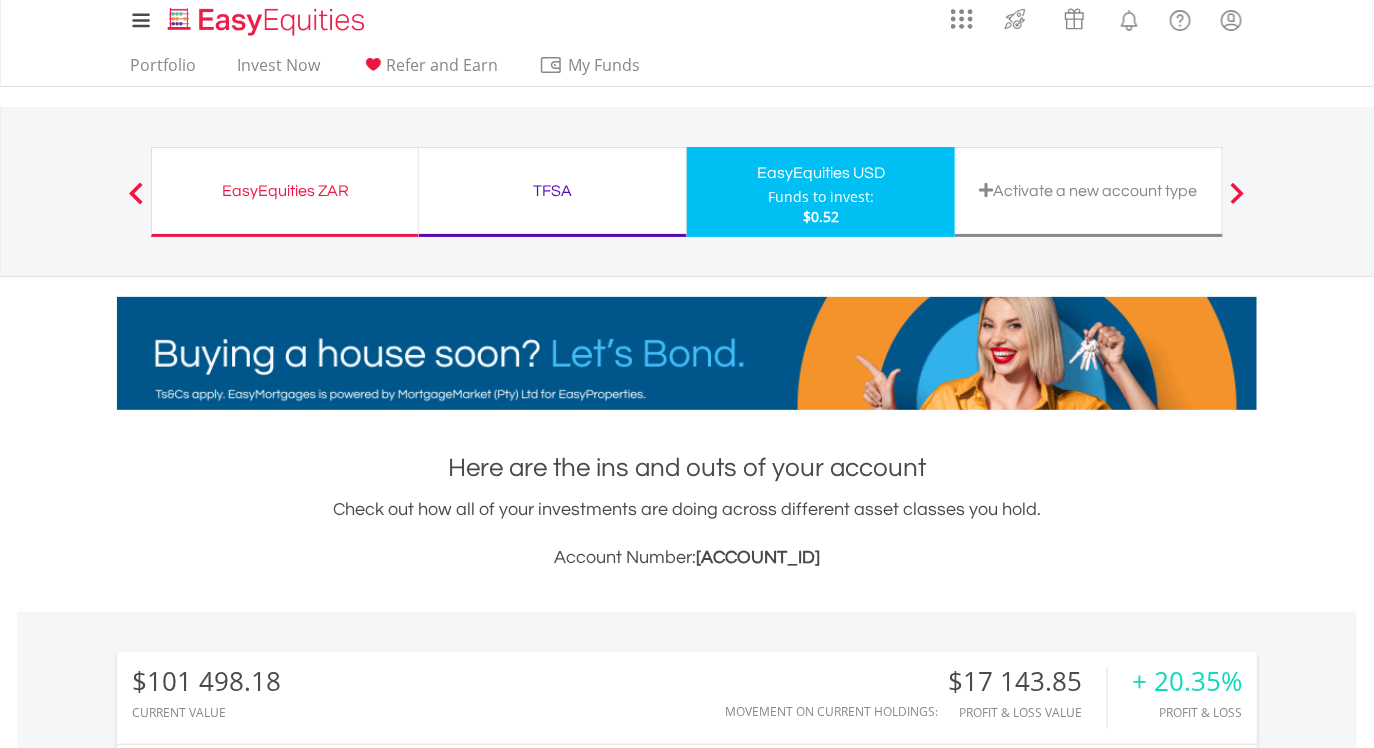 scroll, scrollTop: 0, scrollLeft: 0, axis: both 